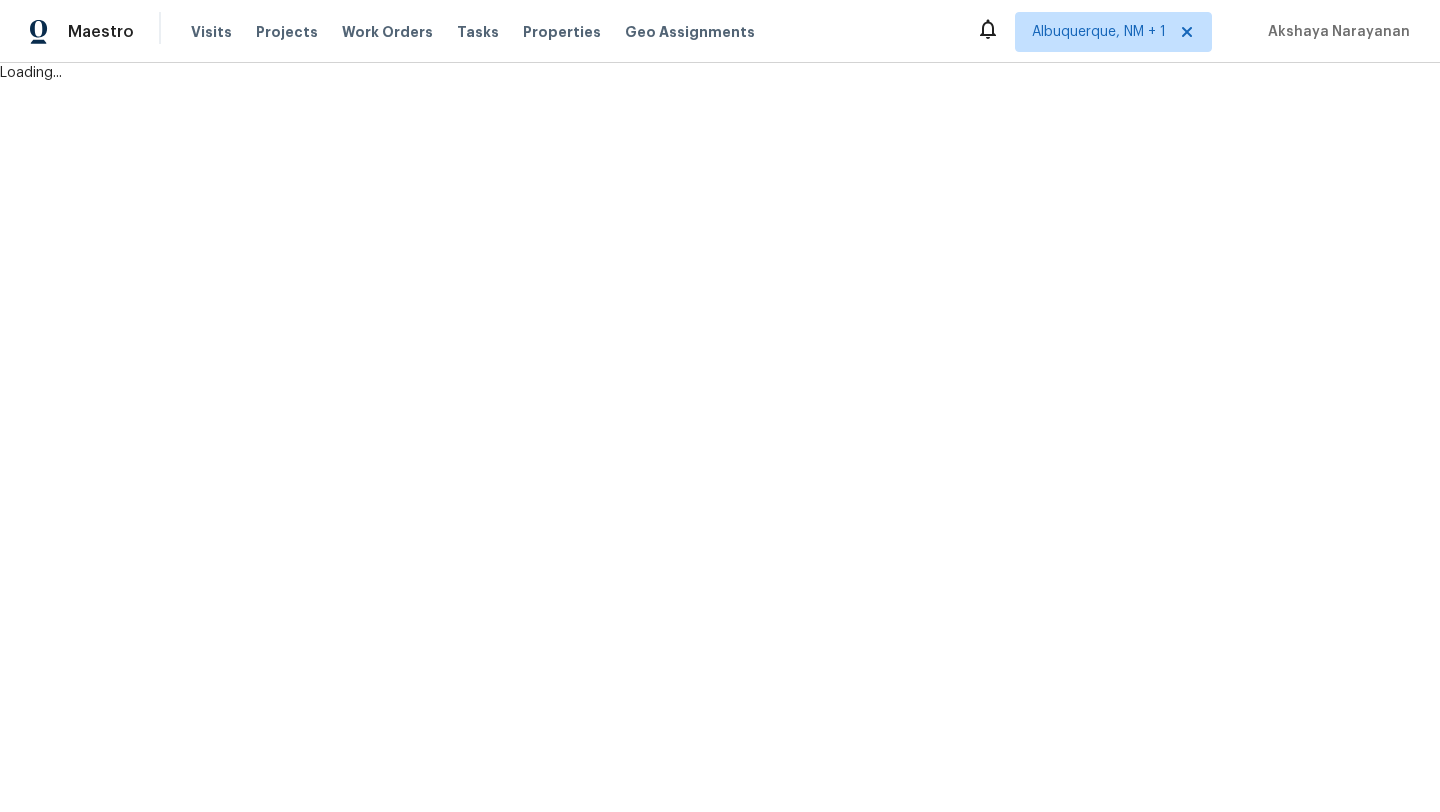 scroll, scrollTop: 0, scrollLeft: 0, axis: both 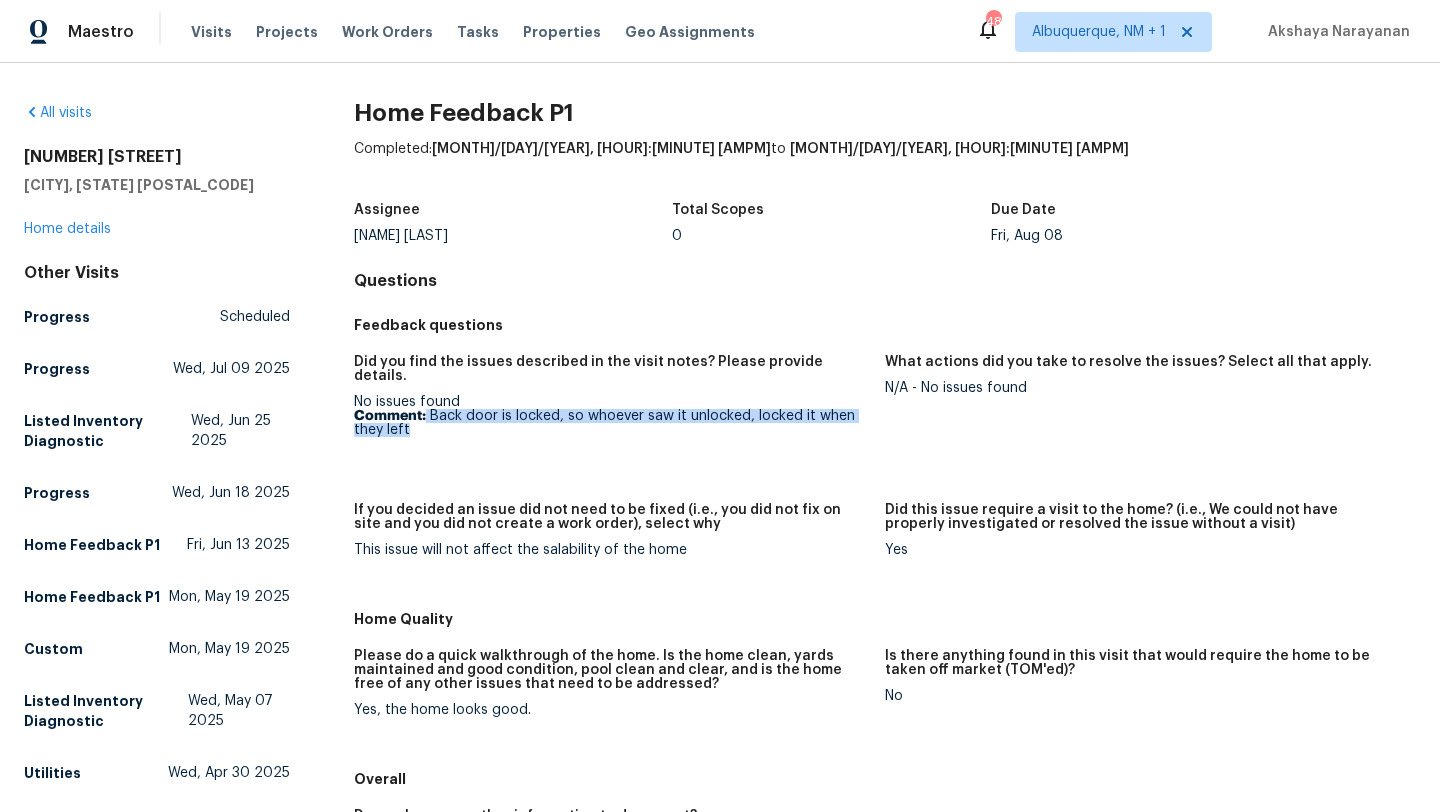 copy on "Back door is locked, so whoever saw it unlocked, locked it when they left" 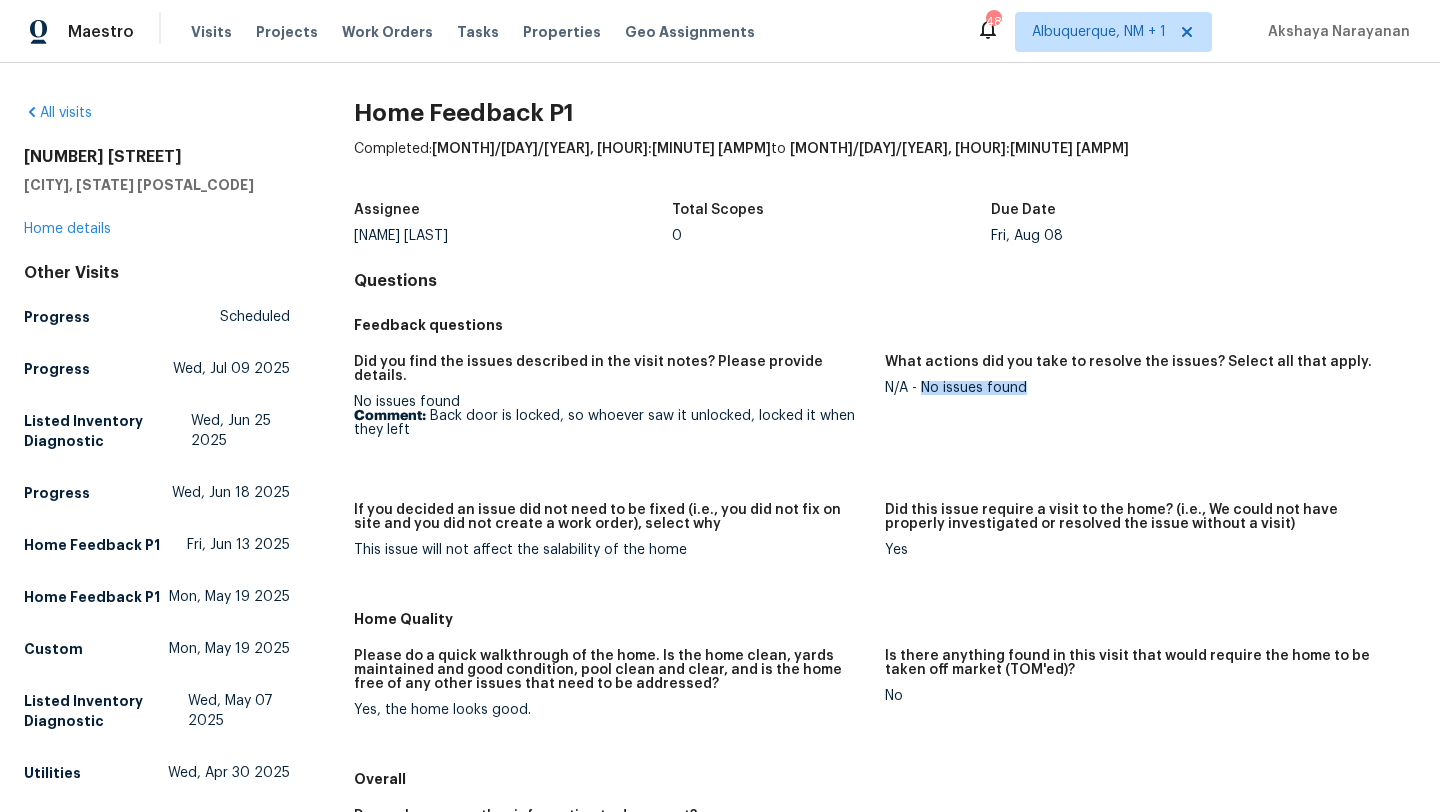 drag, startPoint x: 1040, startPoint y: 396, endPoint x: 922, endPoint y: 393, distance: 118.03813 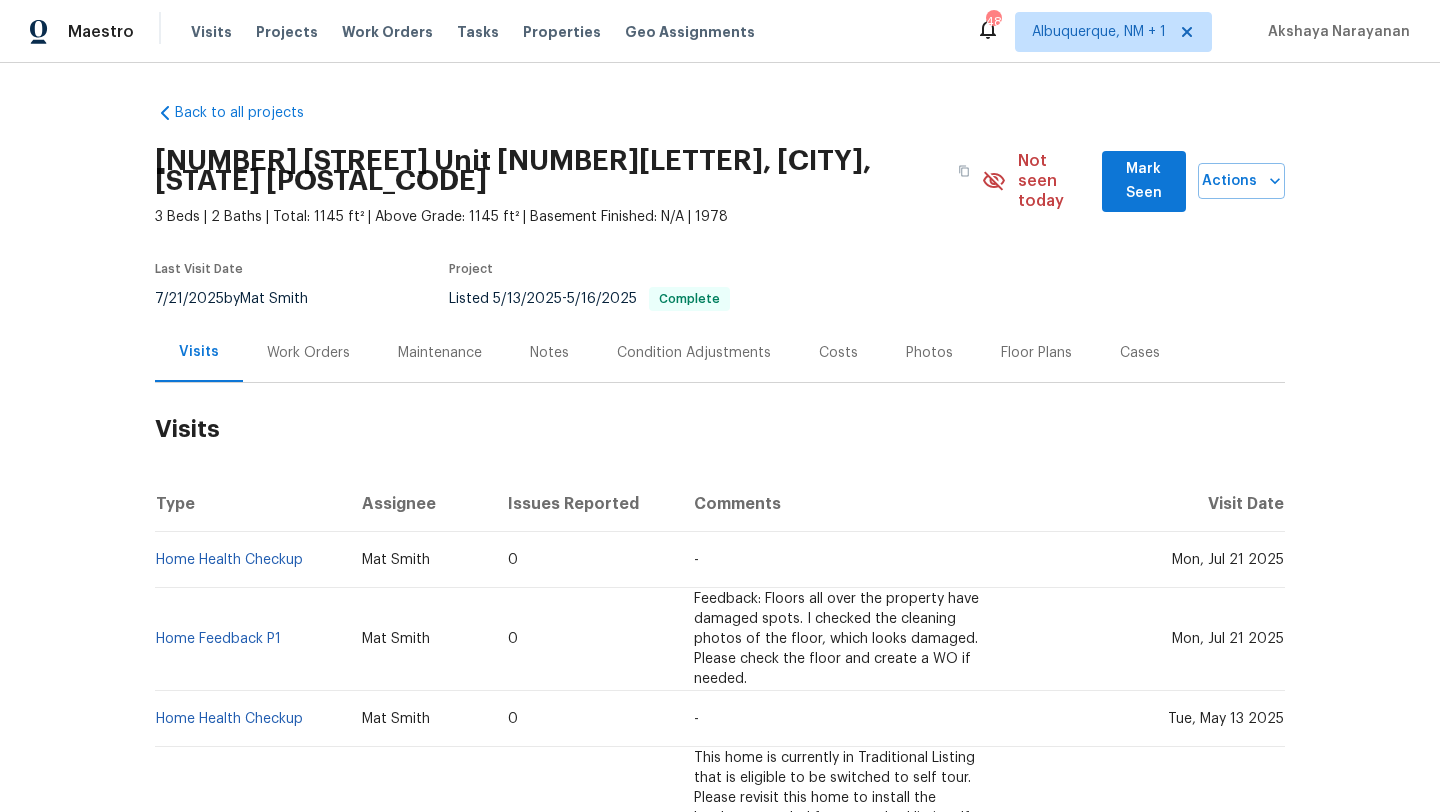 scroll, scrollTop: 0, scrollLeft: 0, axis: both 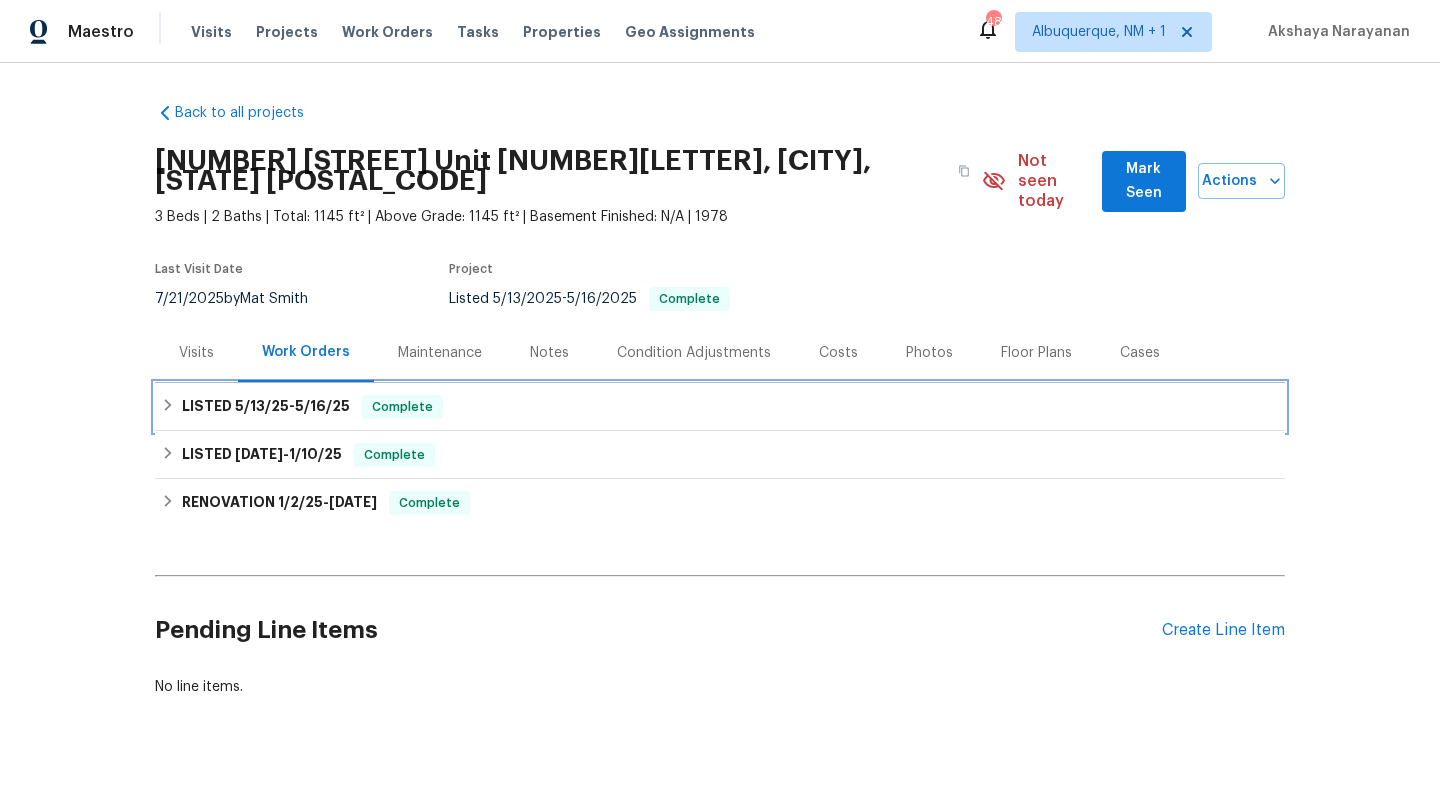 click on "Complete" at bounding box center (402, 407) 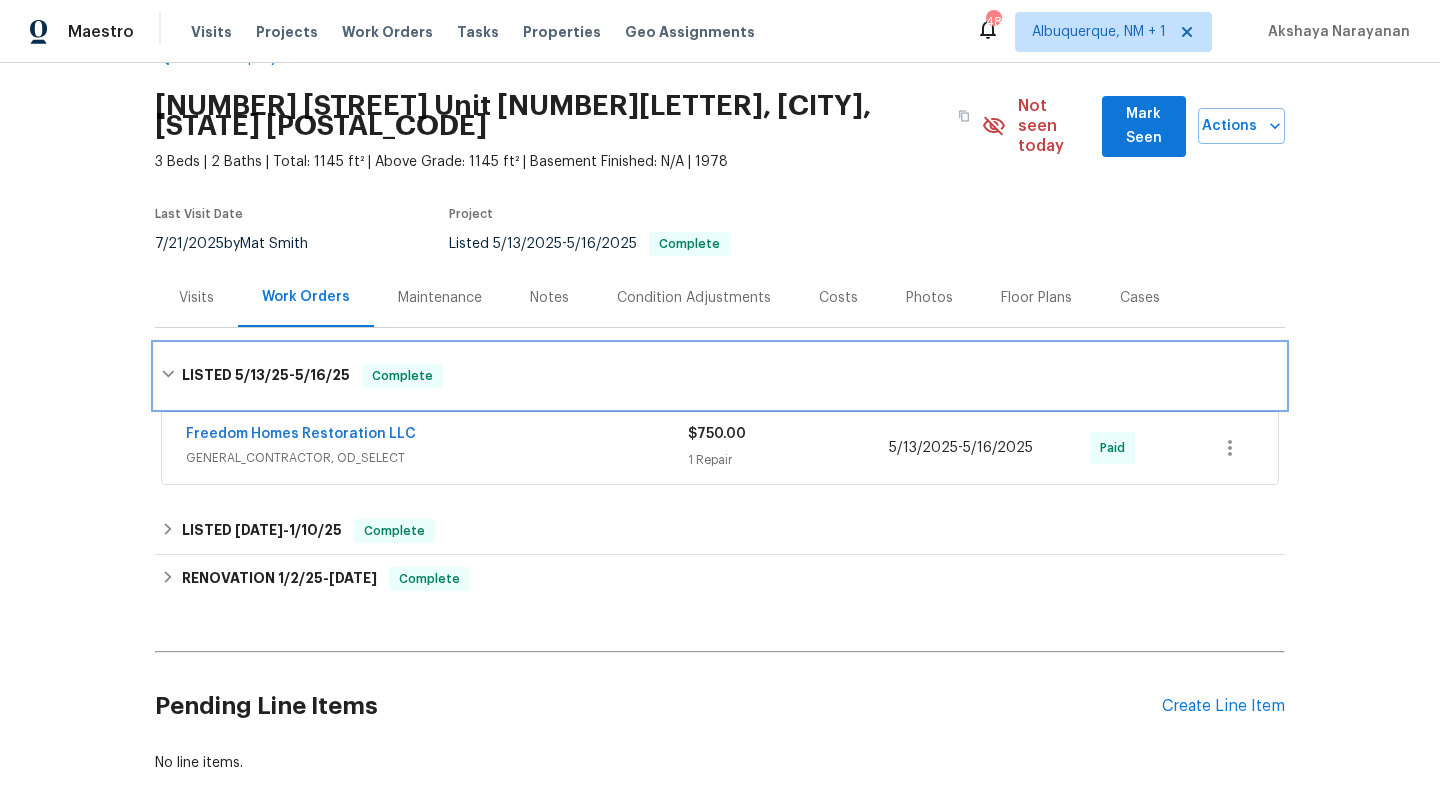 scroll, scrollTop: 80, scrollLeft: 0, axis: vertical 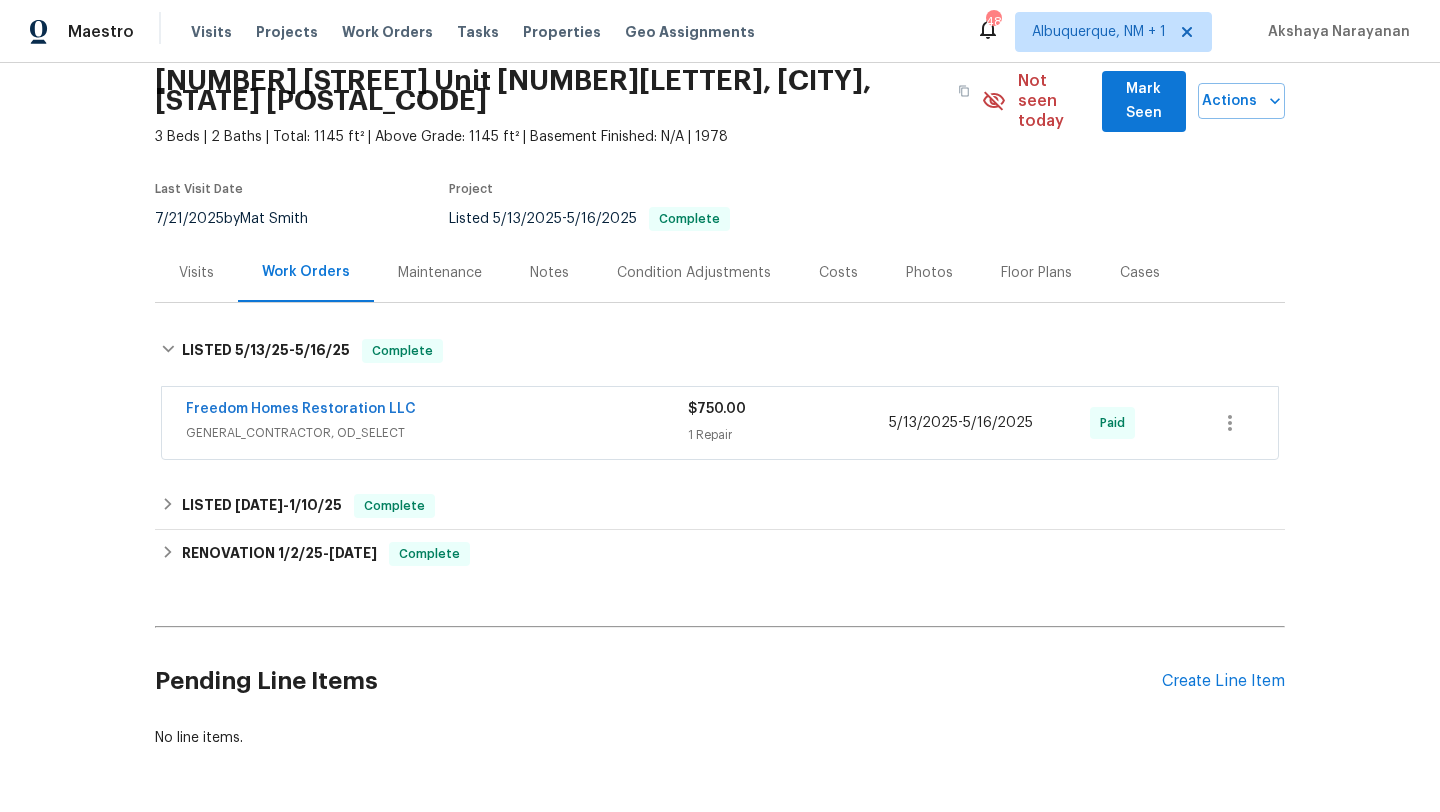 click on "Visits" at bounding box center (196, 272) 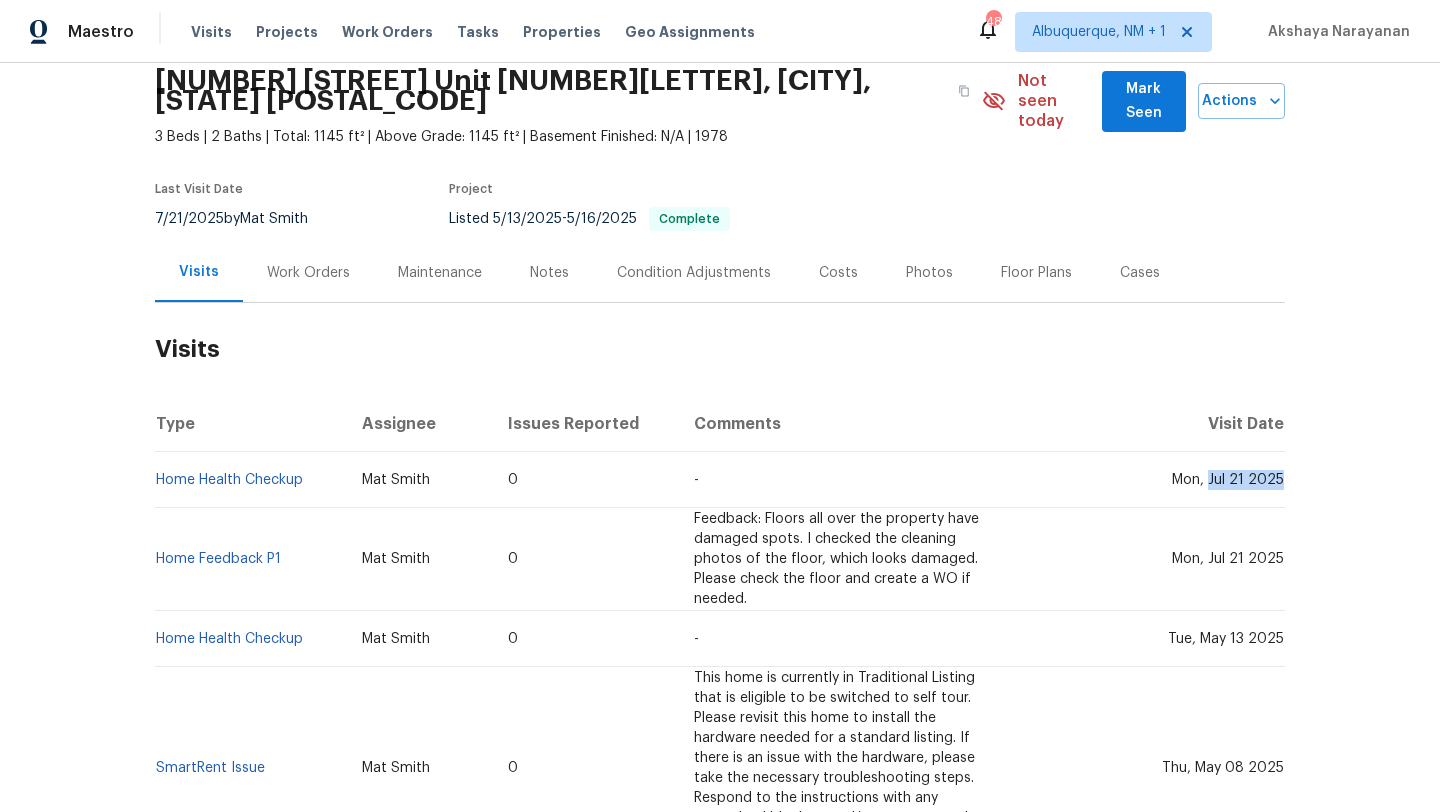 drag, startPoint x: 1212, startPoint y: 461, endPoint x: 1284, endPoint y: 464, distance: 72.06247 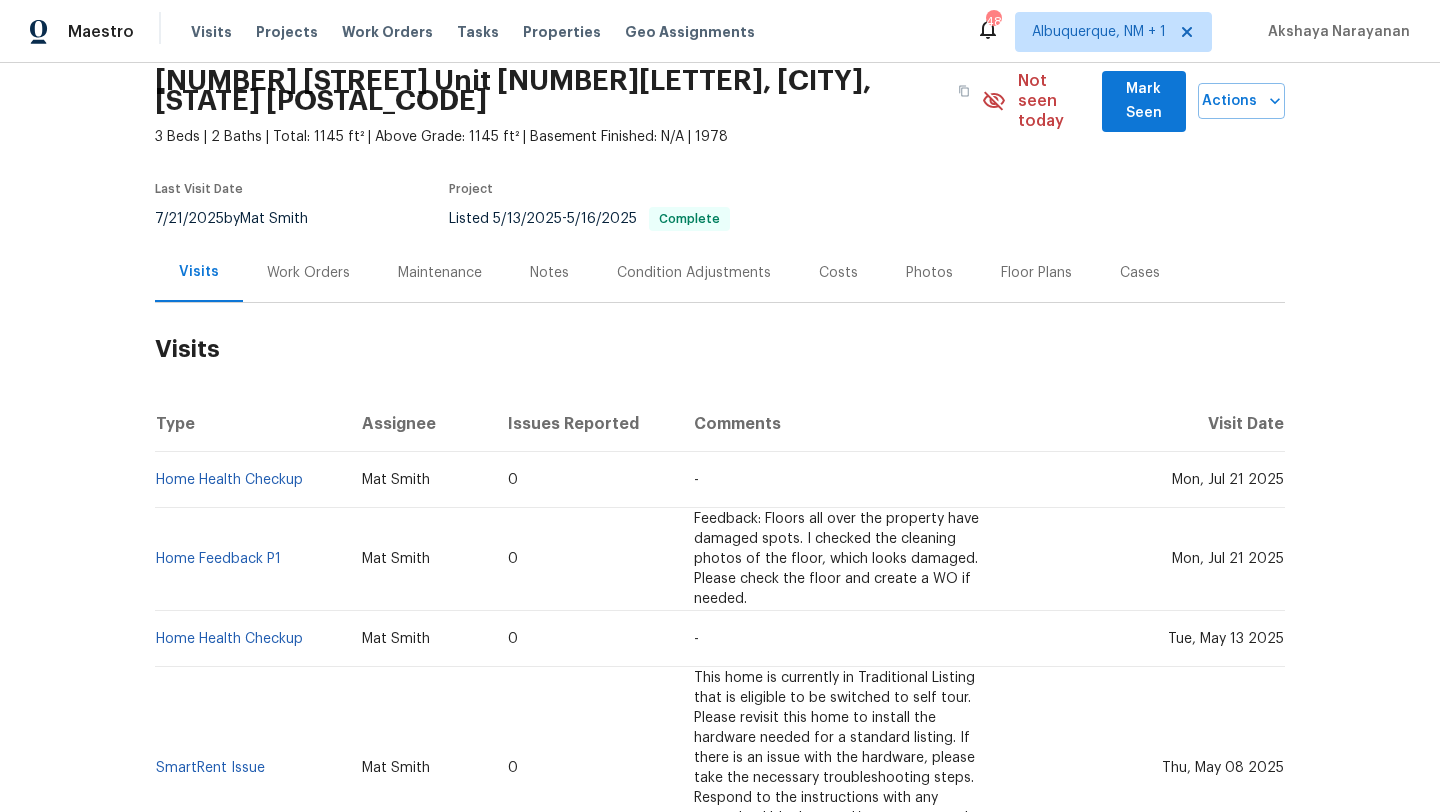 click on "Work Orders" at bounding box center (308, 273) 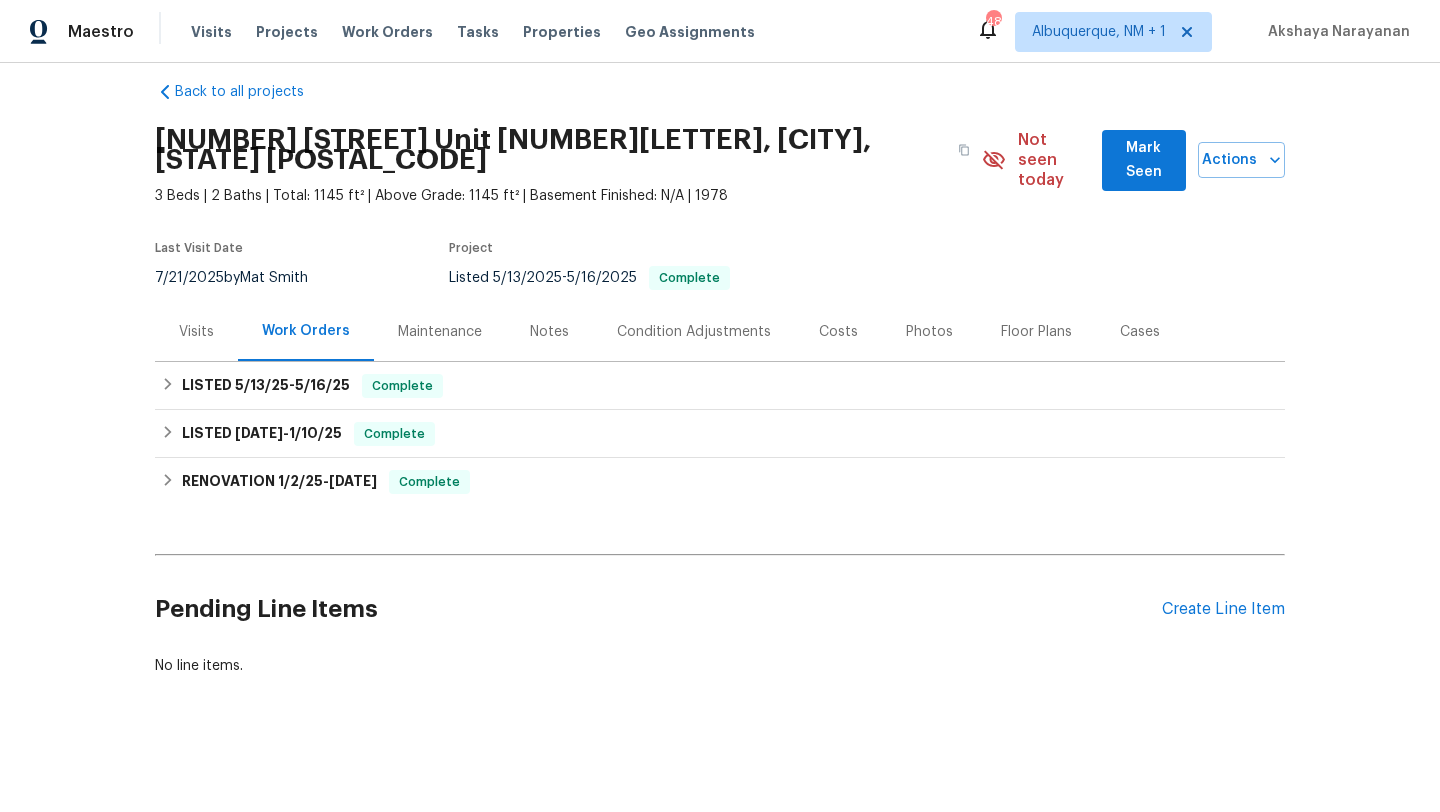 scroll, scrollTop: 1, scrollLeft: 0, axis: vertical 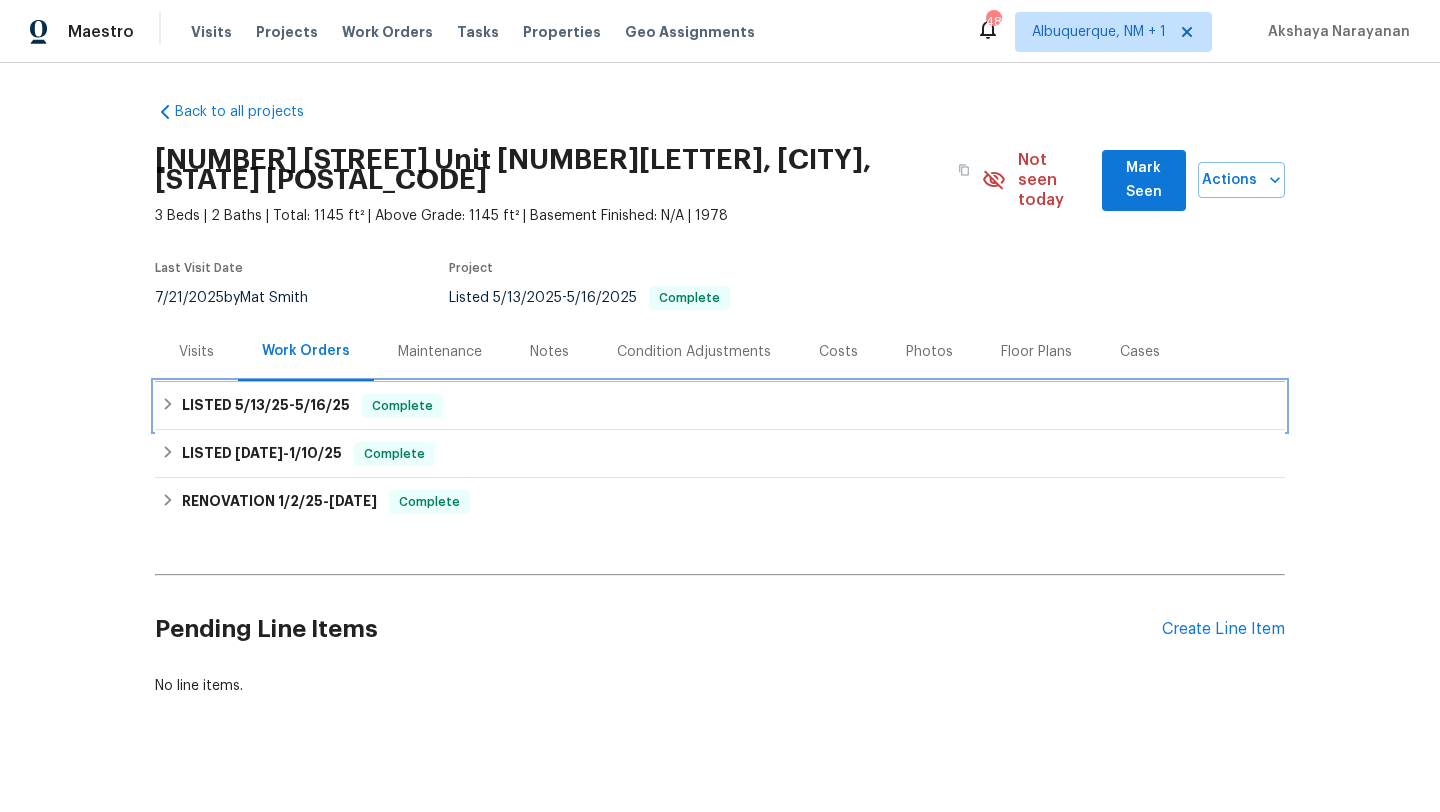 click on "5/16/25" at bounding box center (322, 405) 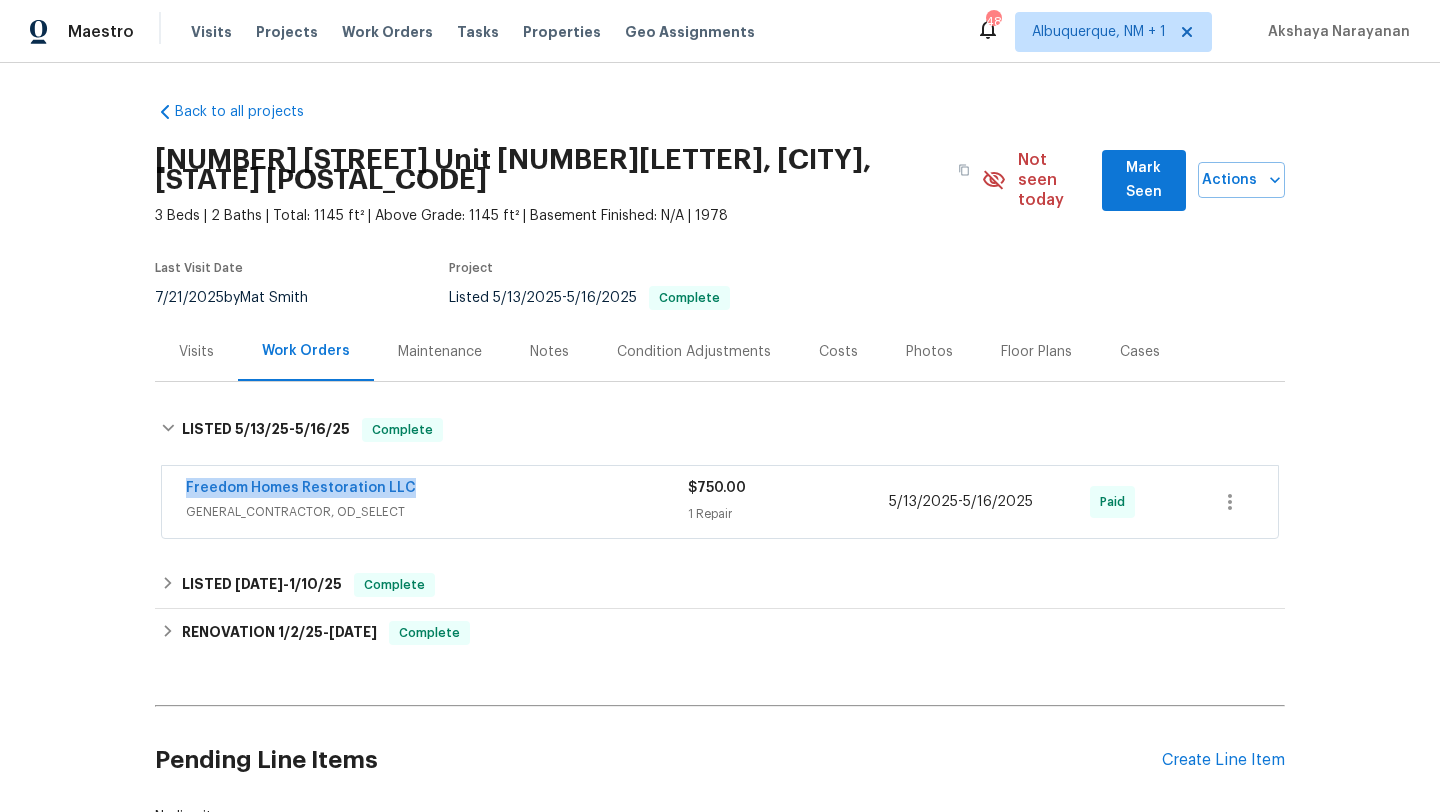 drag, startPoint x: 434, startPoint y: 470, endPoint x: 172, endPoint y: 469, distance: 262.00192 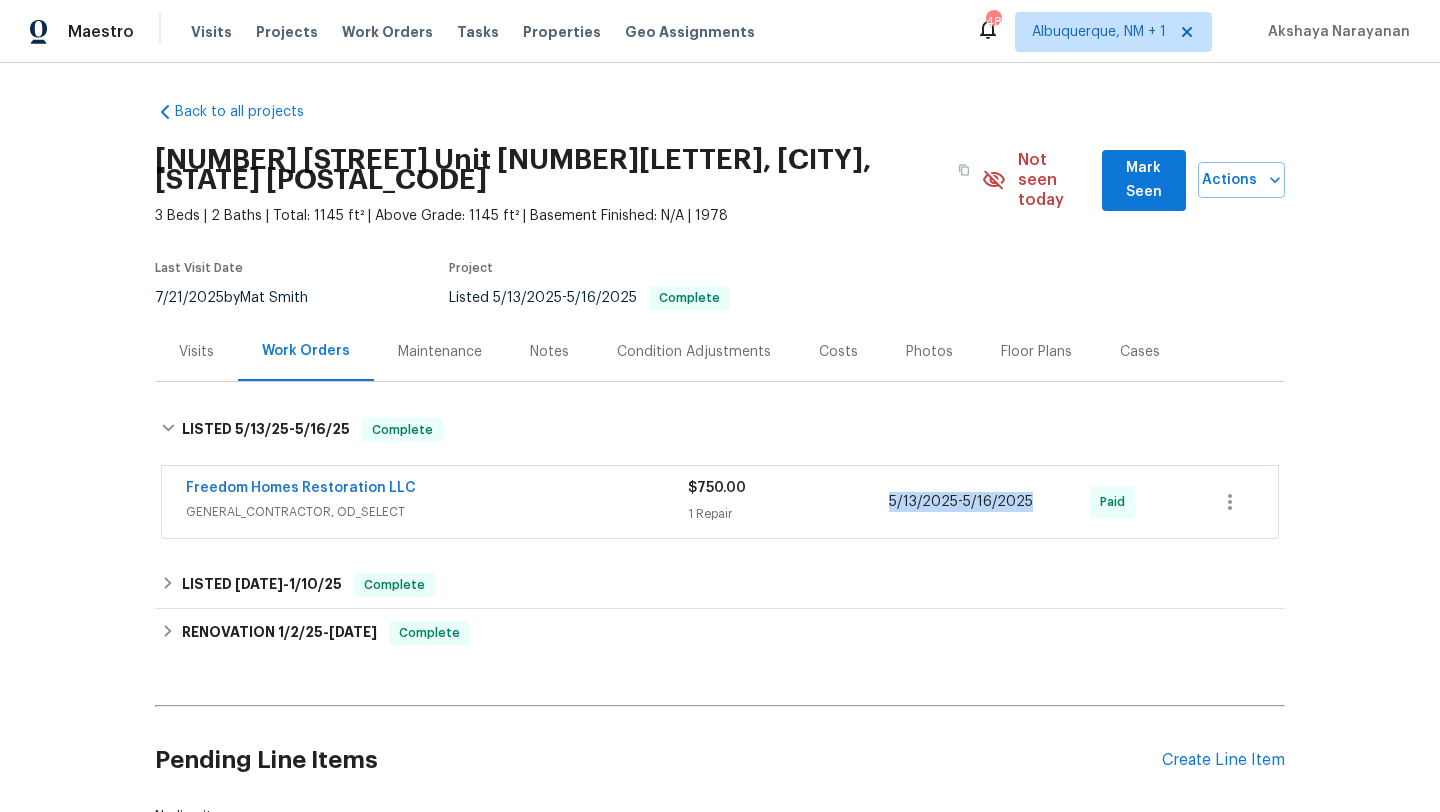 drag, startPoint x: 1042, startPoint y: 491, endPoint x: 845, endPoint y: 490, distance: 197.00253 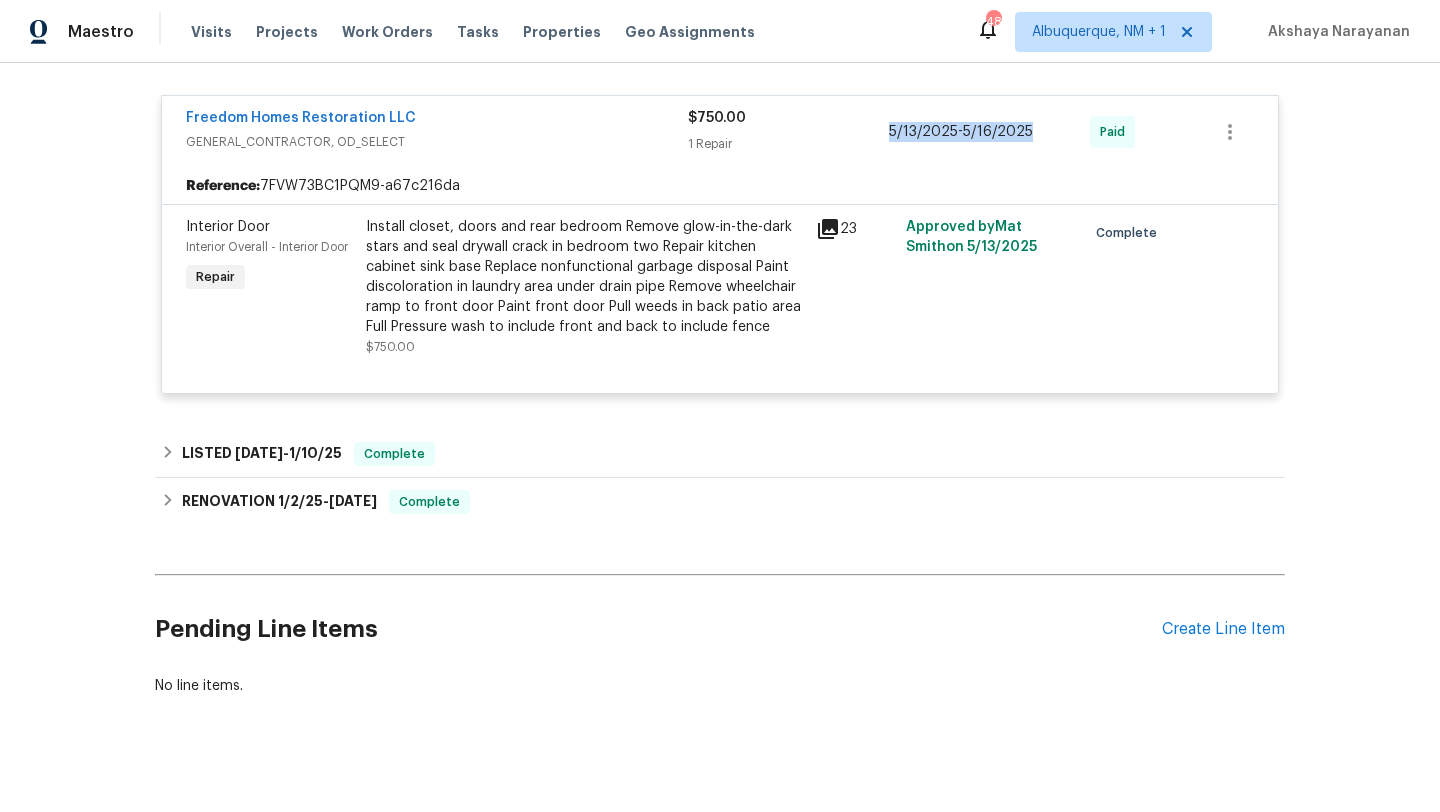 scroll, scrollTop: 0, scrollLeft: 0, axis: both 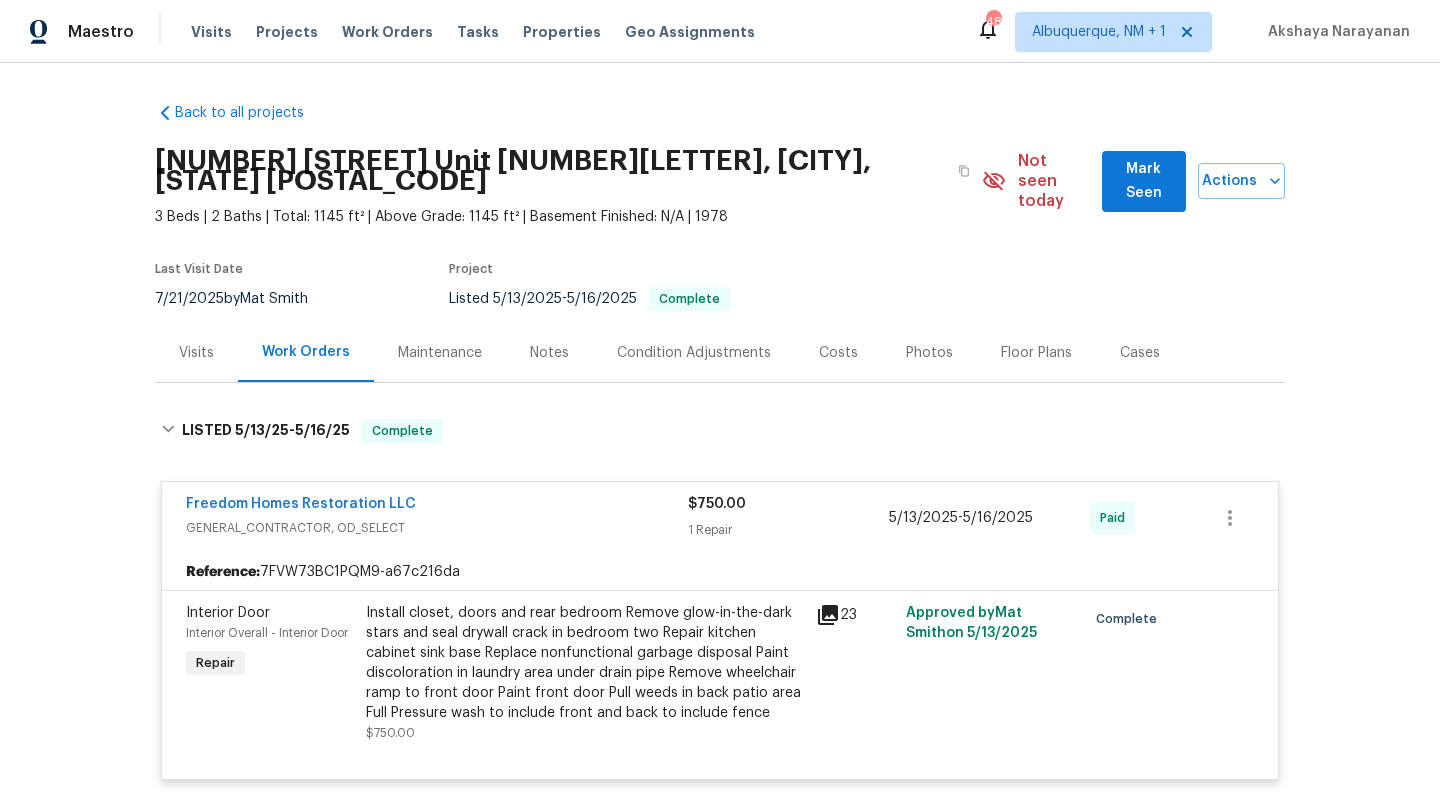 click on "Visits" at bounding box center (196, 352) 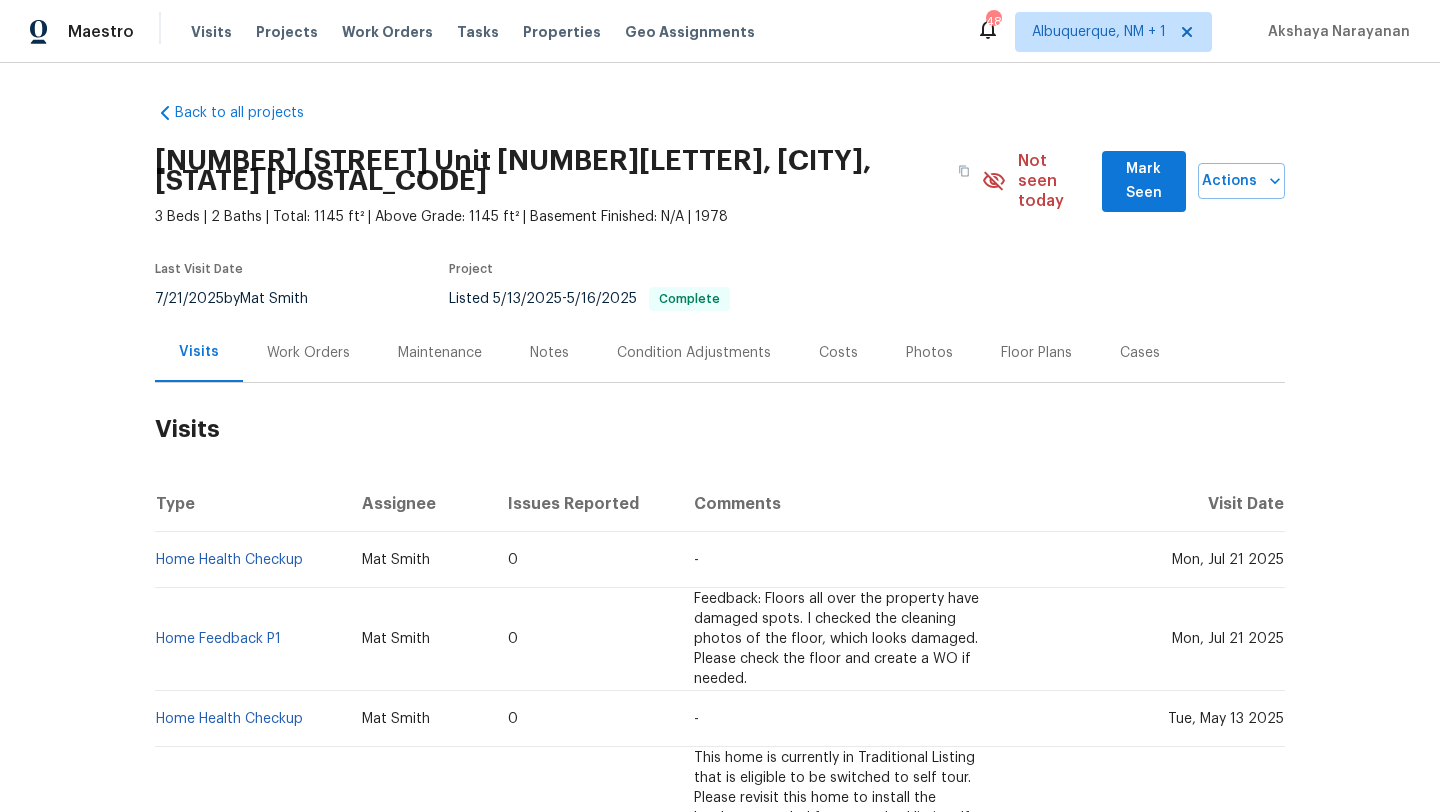 click on "Work Orders" at bounding box center (308, 353) 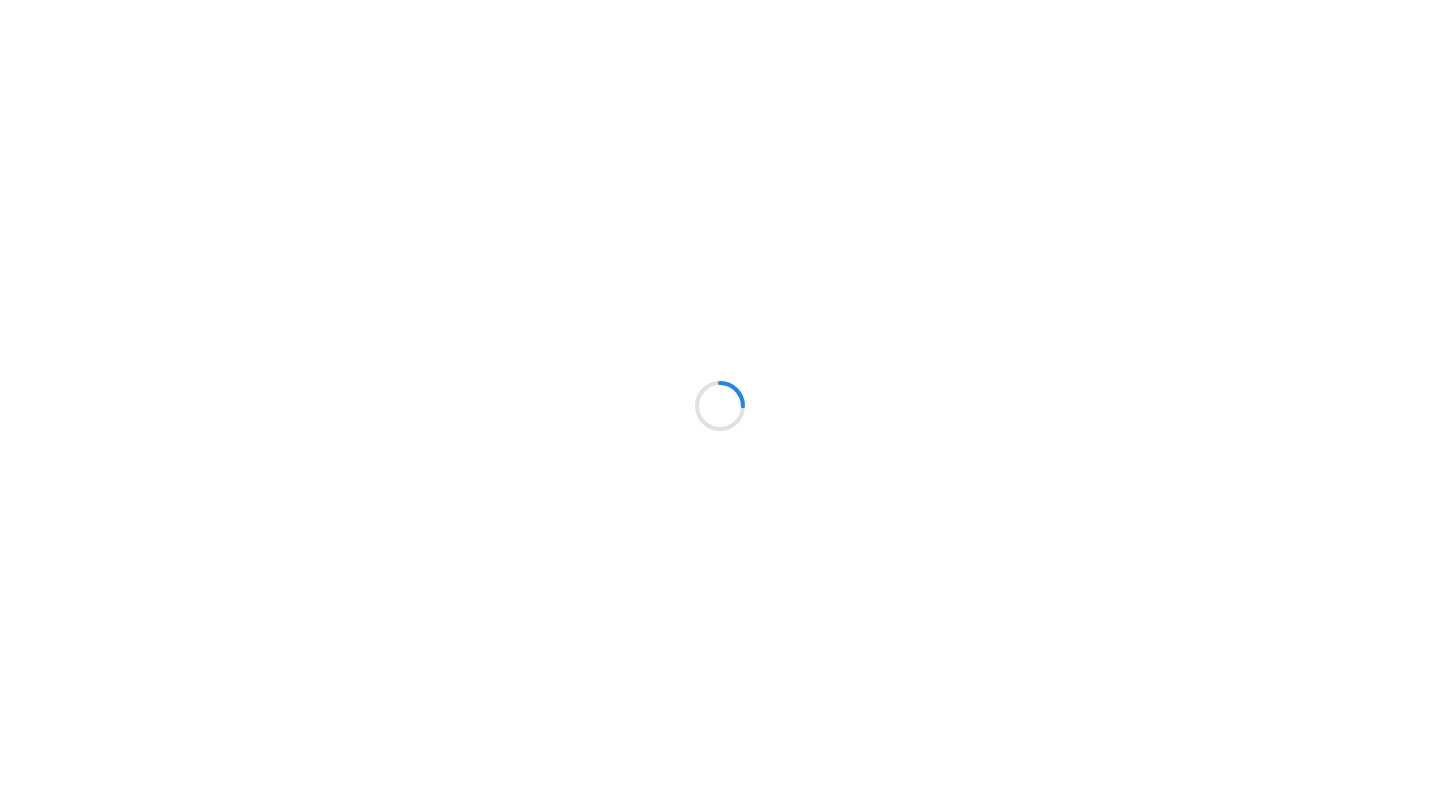 scroll, scrollTop: 0, scrollLeft: 0, axis: both 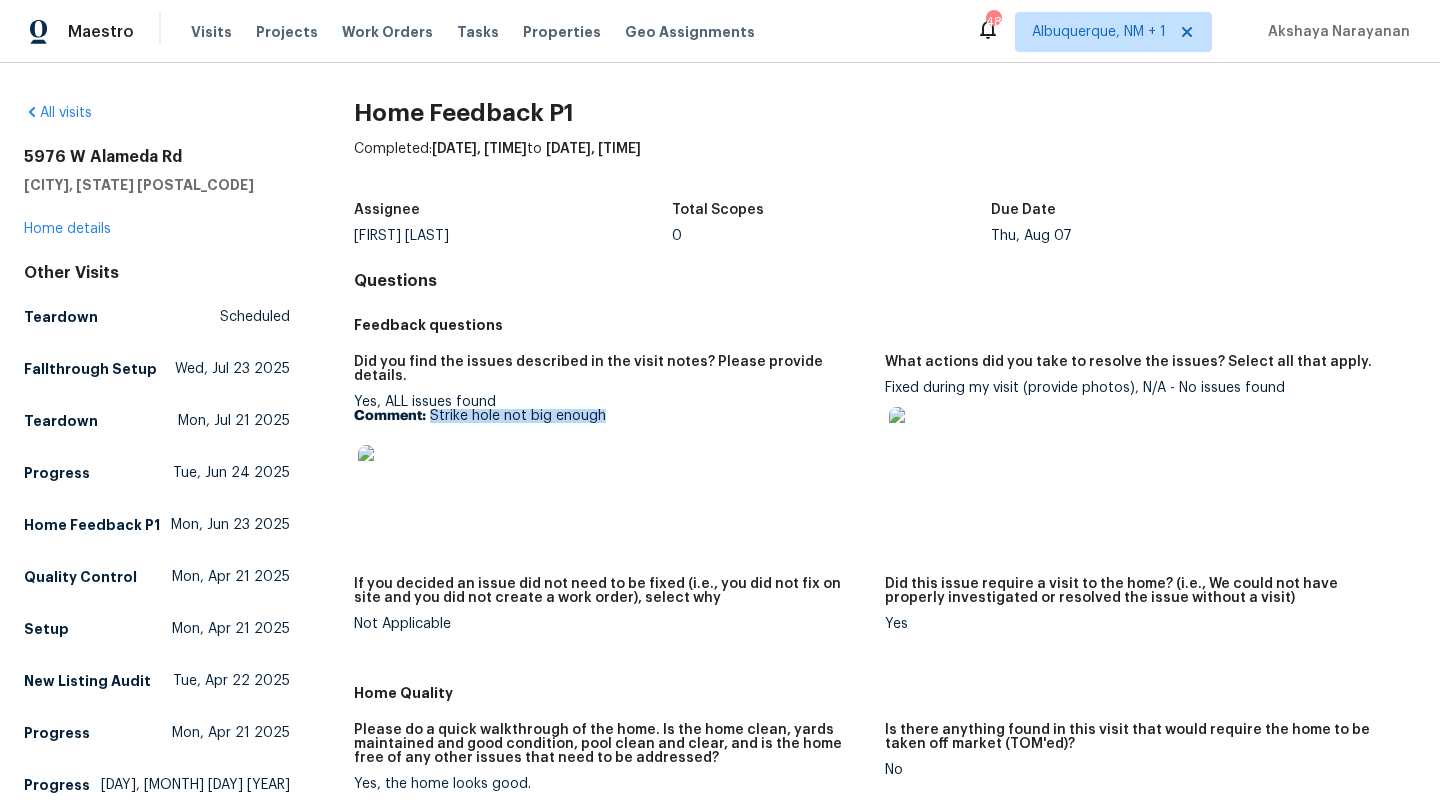 drag, startPoint x: 622, startPoint y: 402, endPoint x: 429, endPoint y: 404, distance: 193.01036 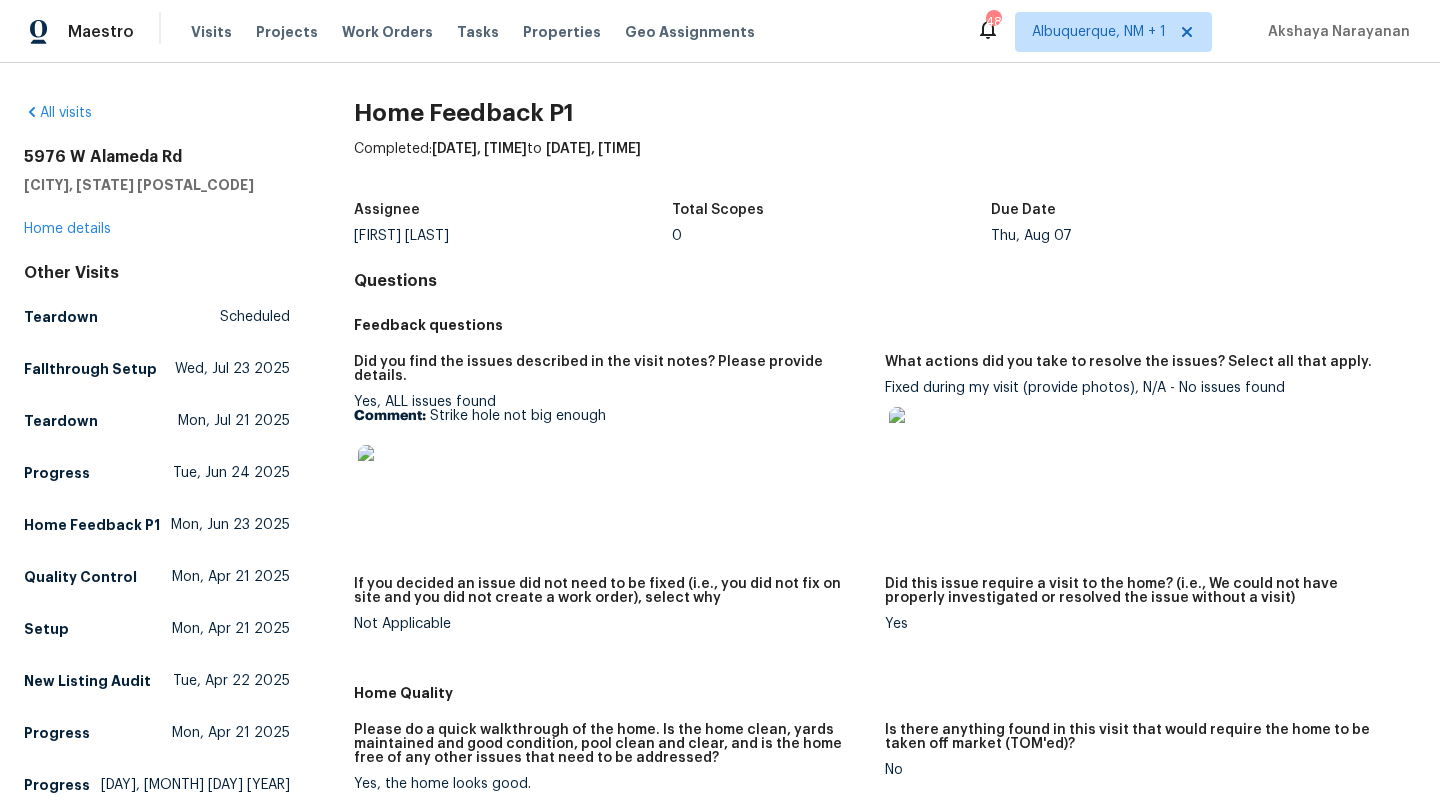click at bounding box center [1142, 439] 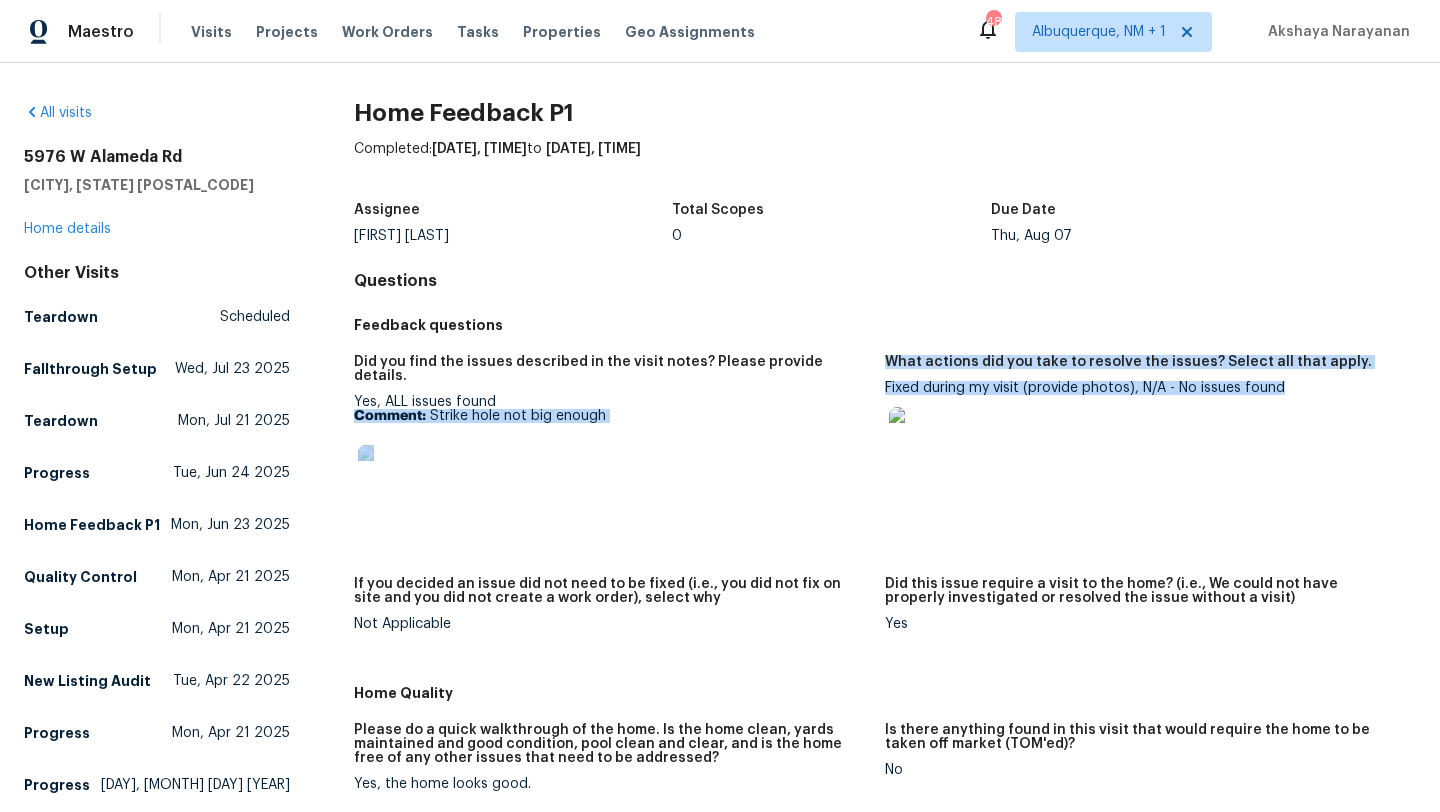 drag, startPoint x: 1299, startPoint y: 393, endPoint x: 880, endPoint y: 385, distance: 419.07635 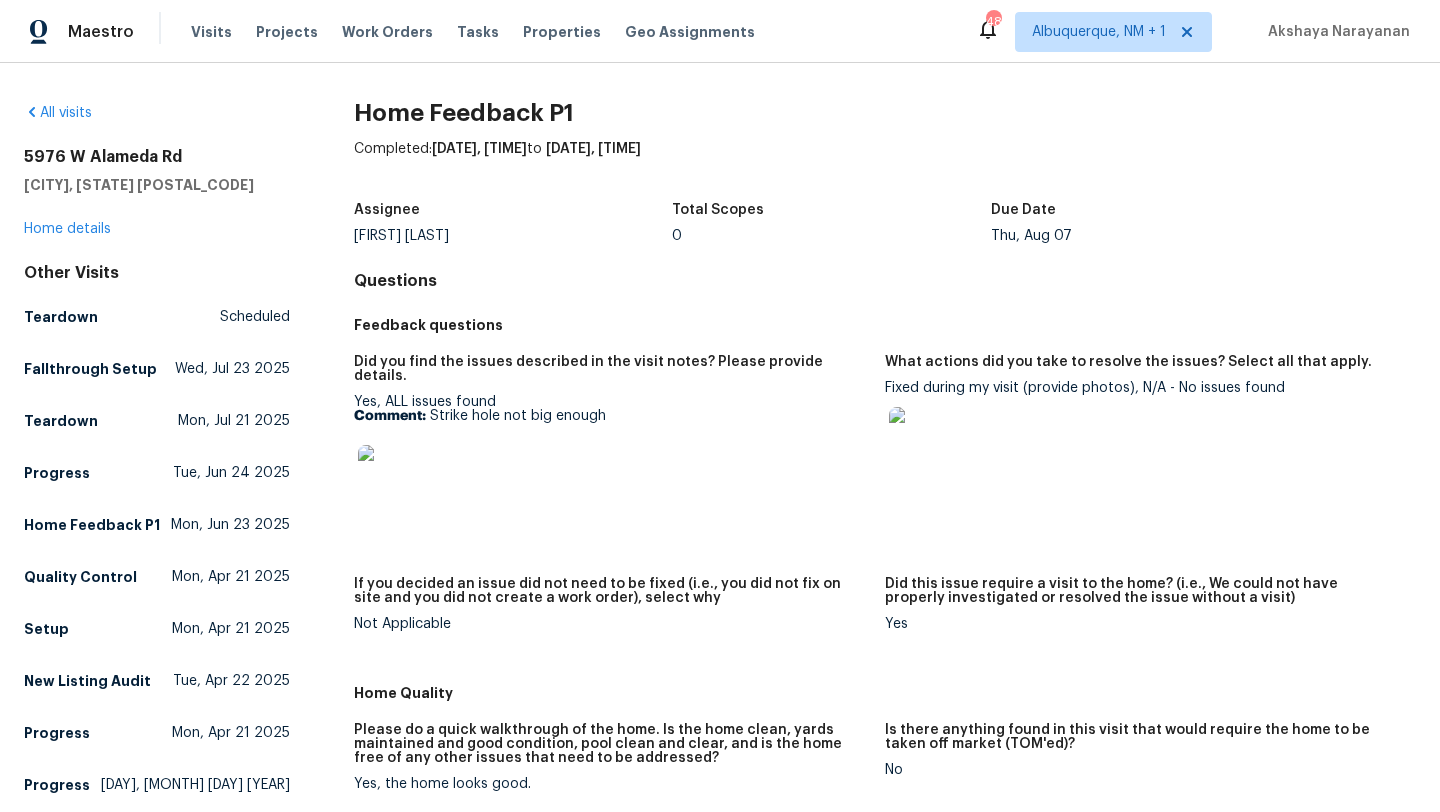 click at bounding box center [1142, 439] 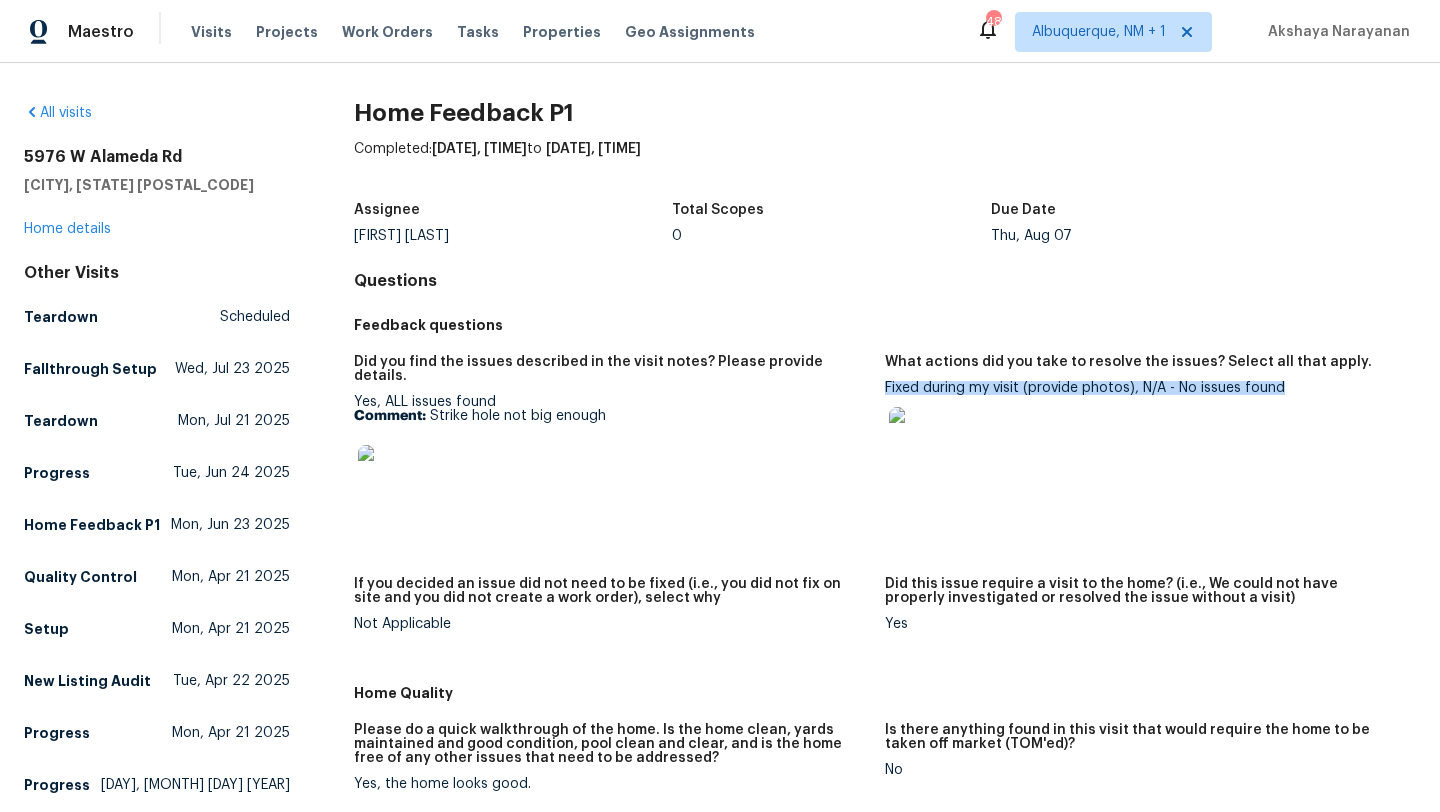 drag, startPoint x: 1290, startPoint y: 388, endPoint x: 886, endPoint y: 391, distance: 404.01114 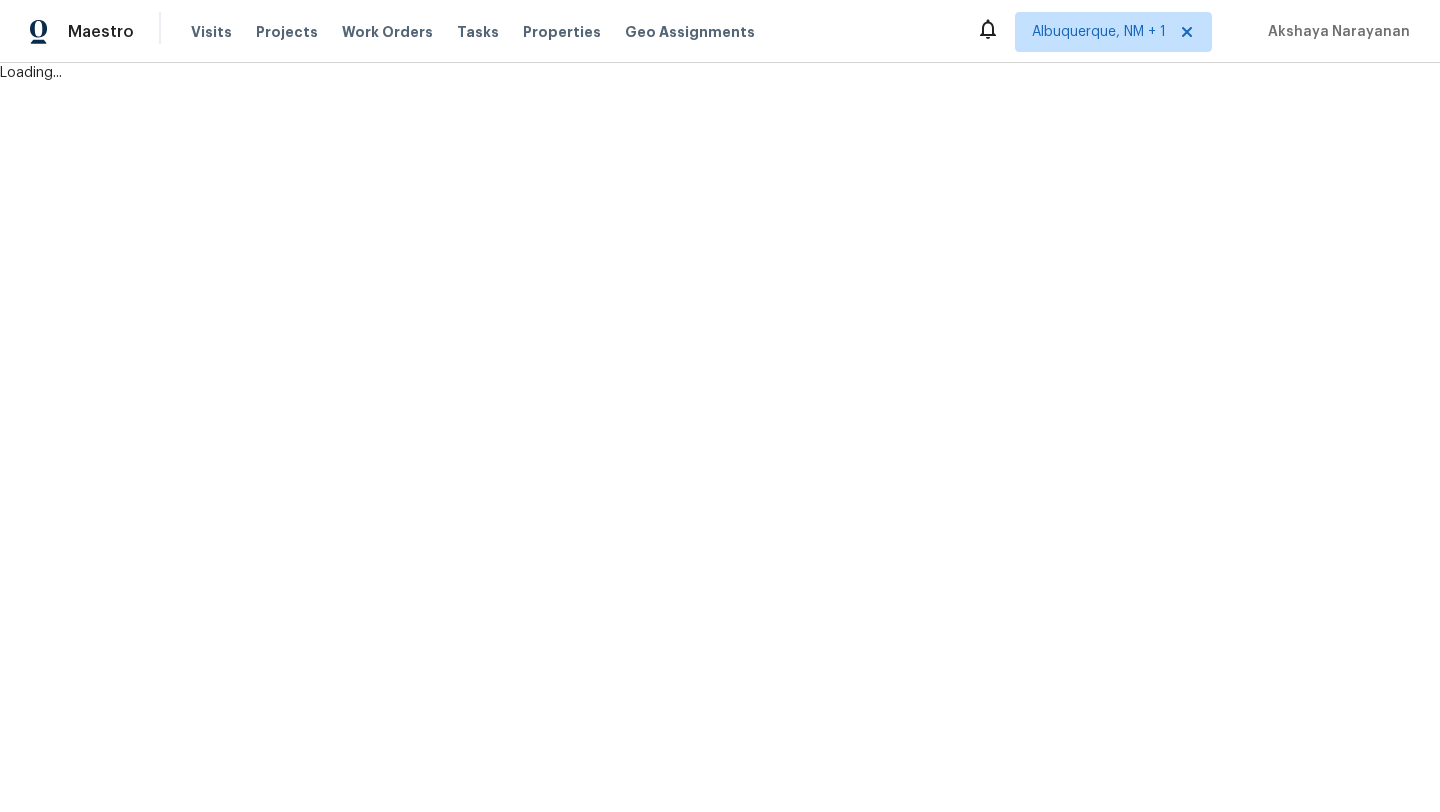 scroll, scrollTop: 0, scrollLeft: 0, axis: both 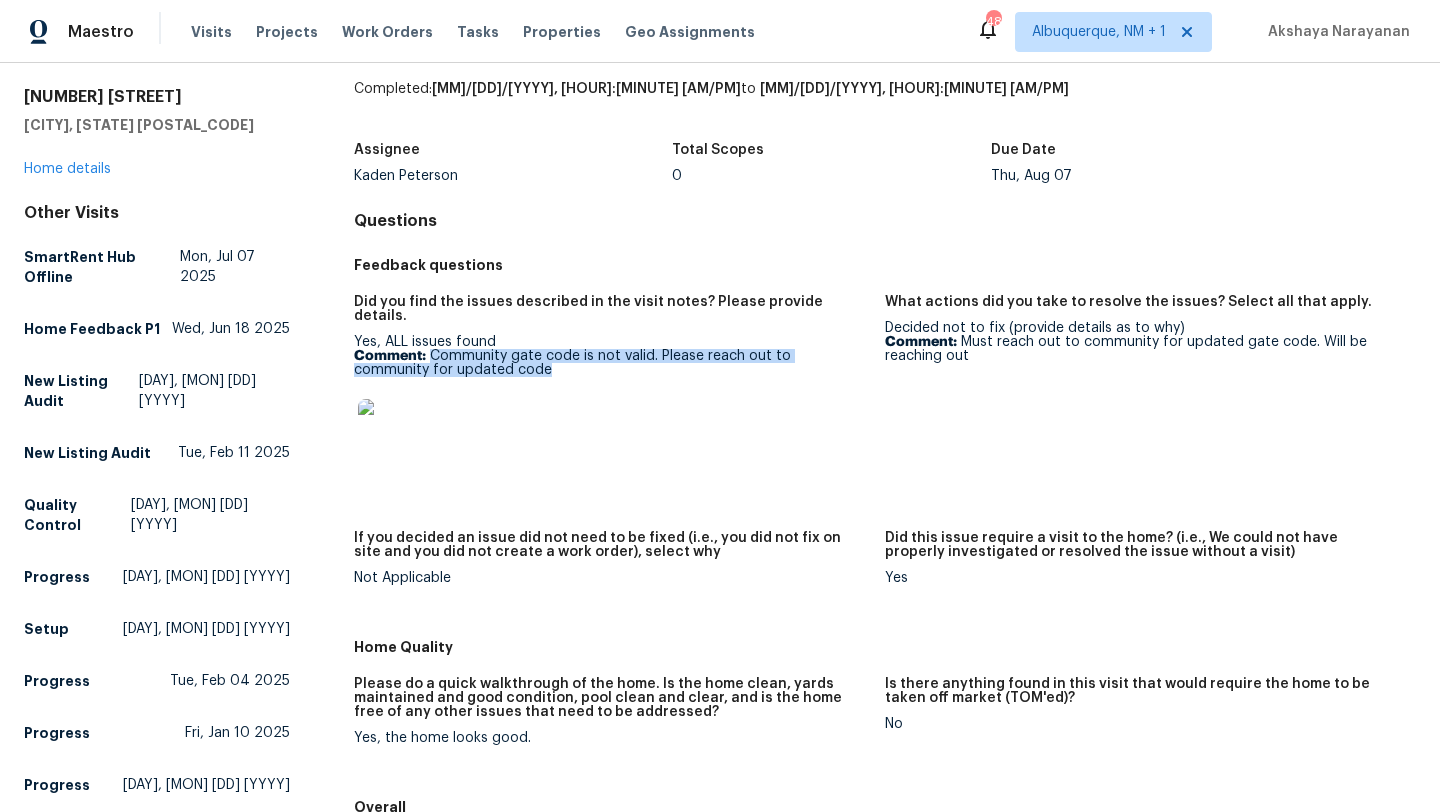 drag, startPoint x: 478, startPoint y: 356, endPoint x: 434, endPoint y: 337, distance: 47.92703 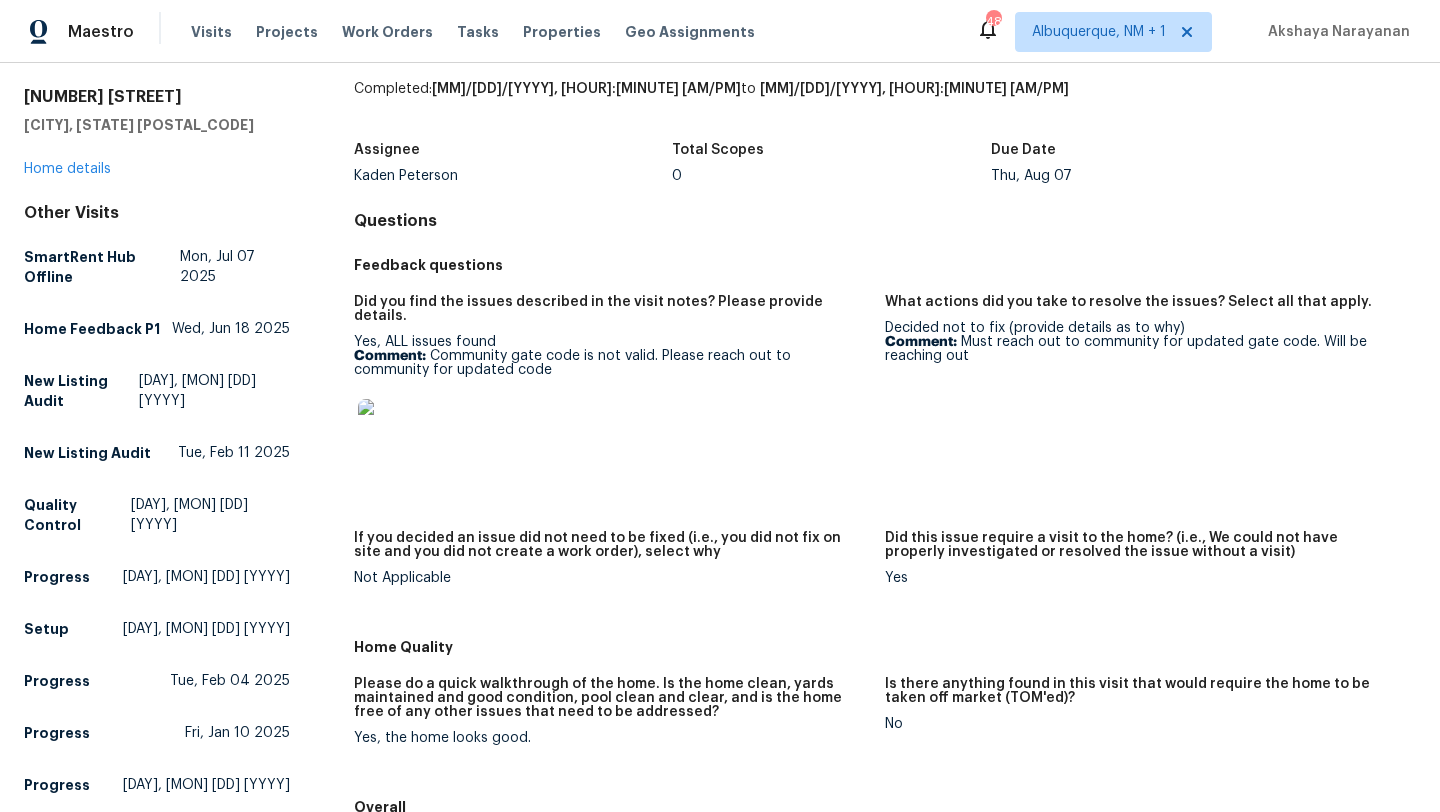 click at bounding box center [611, 431] 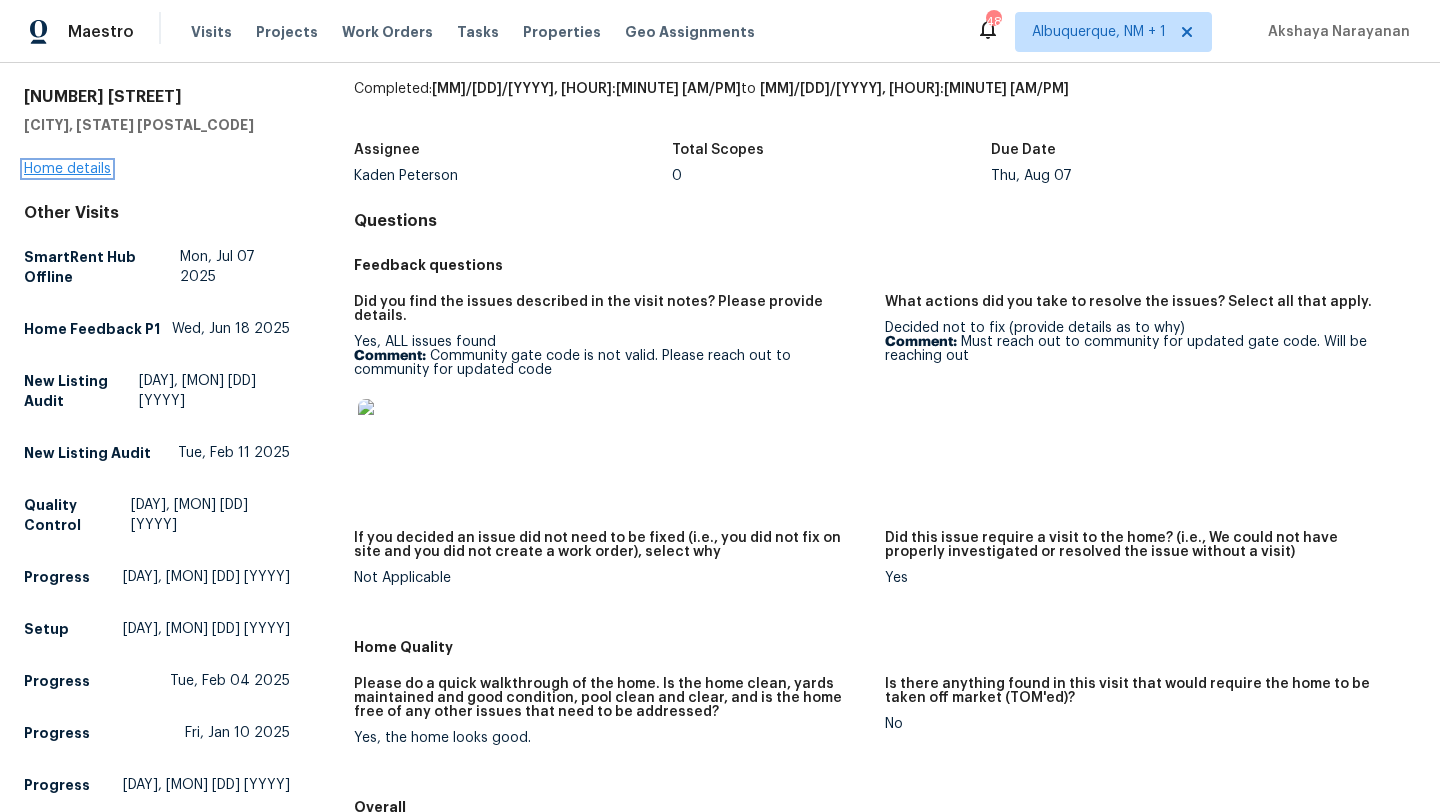 click on "Home details" at bounding box center (67, 169) 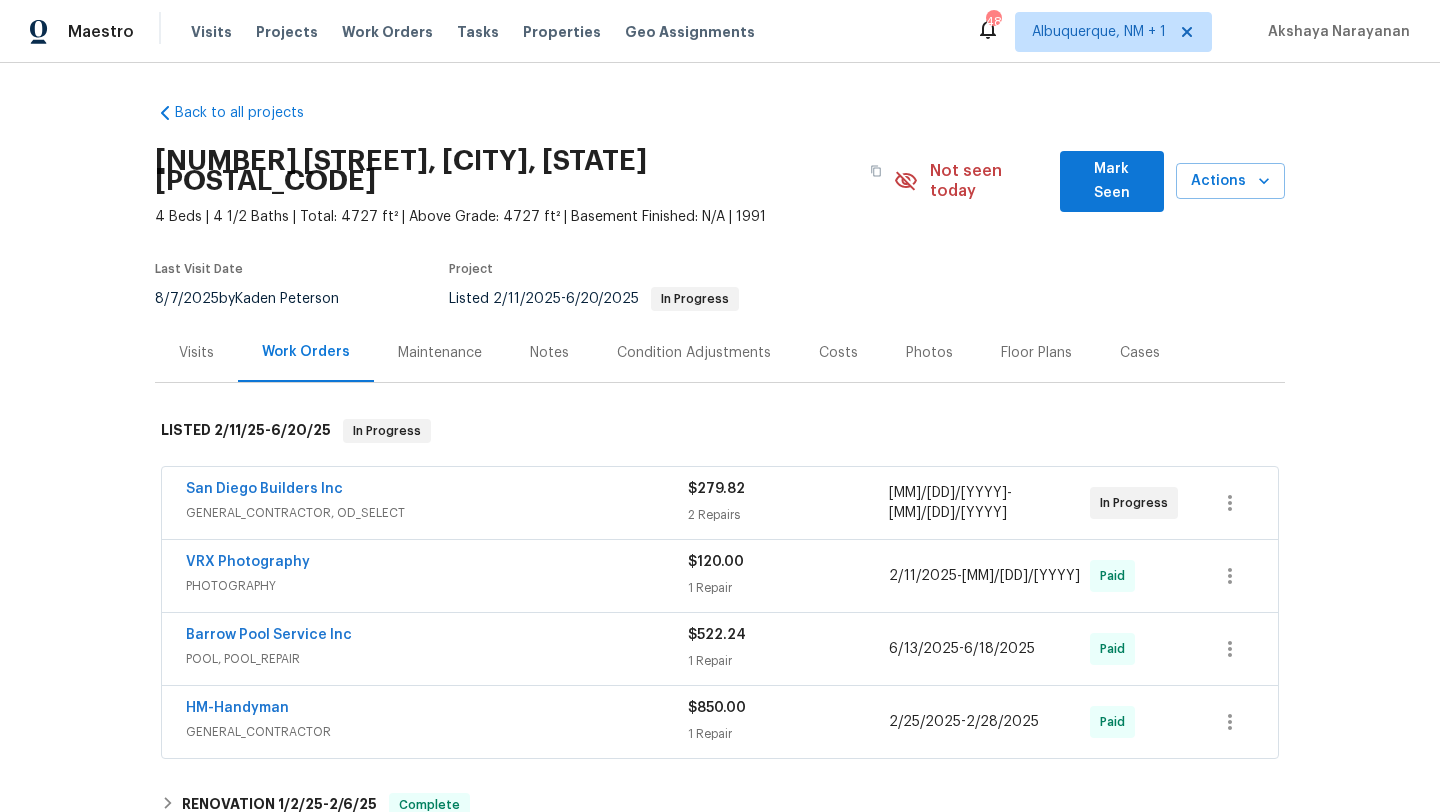 click on "GENERAL_CONTRACTOR, OD_SELECT" at bounding box center [437, 513] 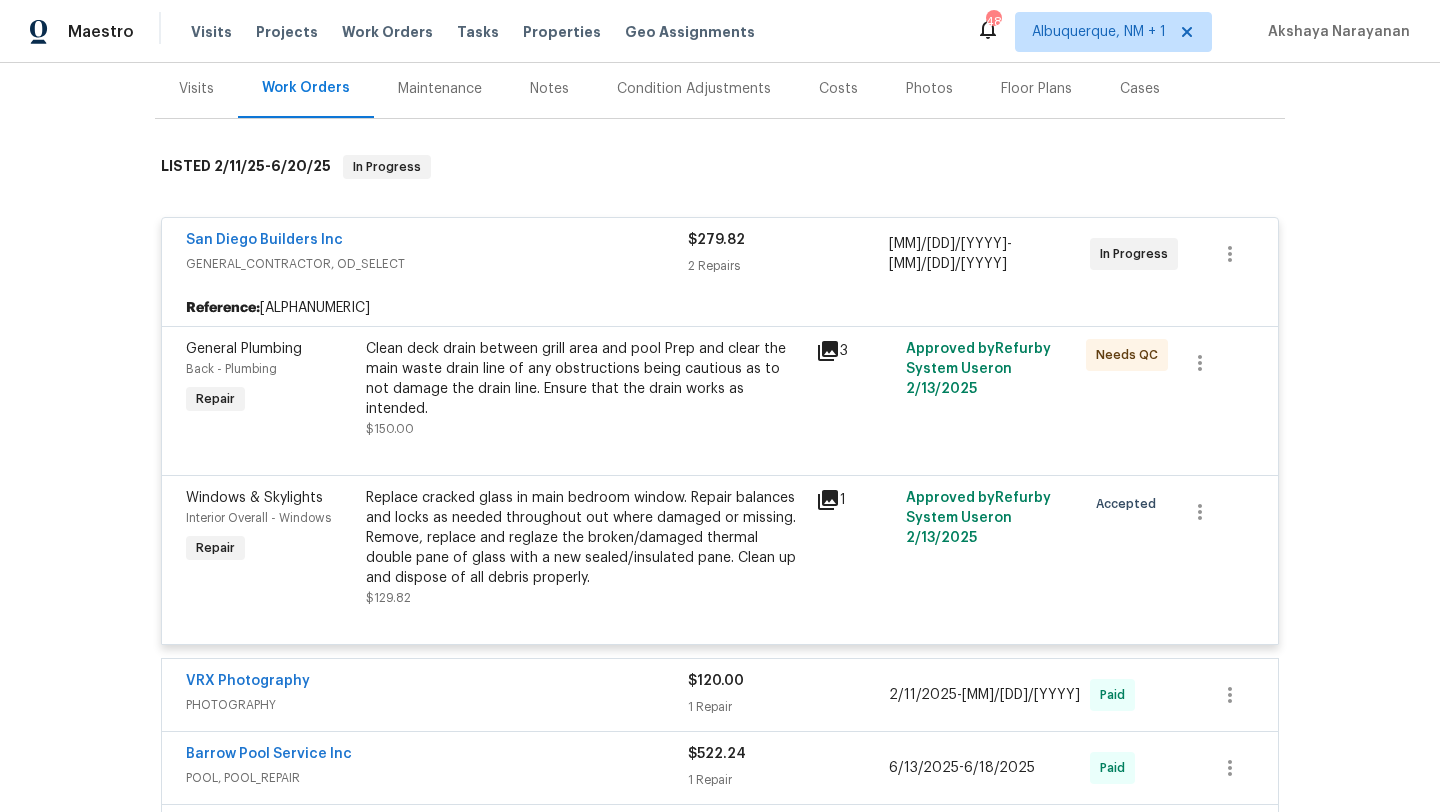 scroll, scrollTop: 145, scrollLeft: 0, axis: vertical 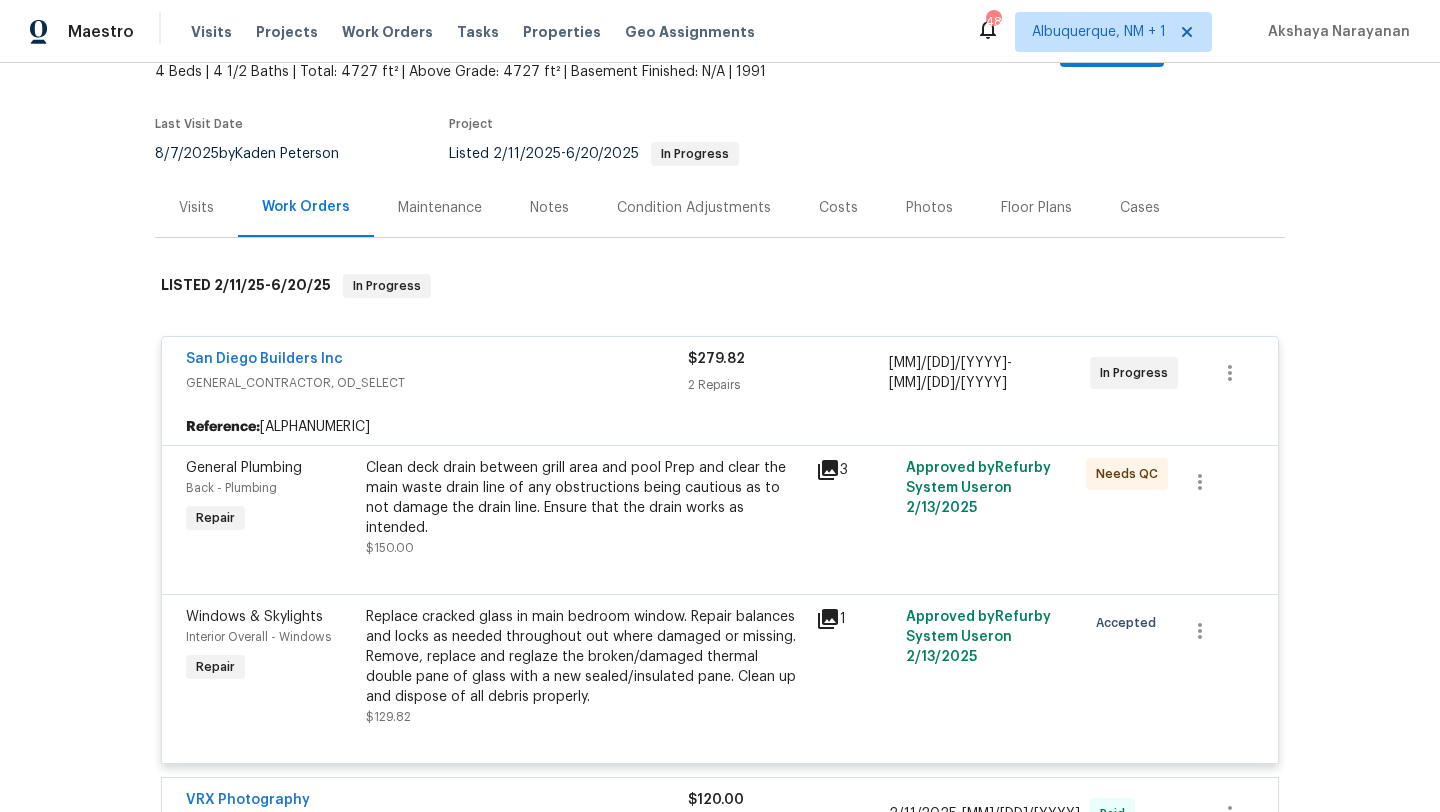 click on "Visits" at bounding box center (196, 207) 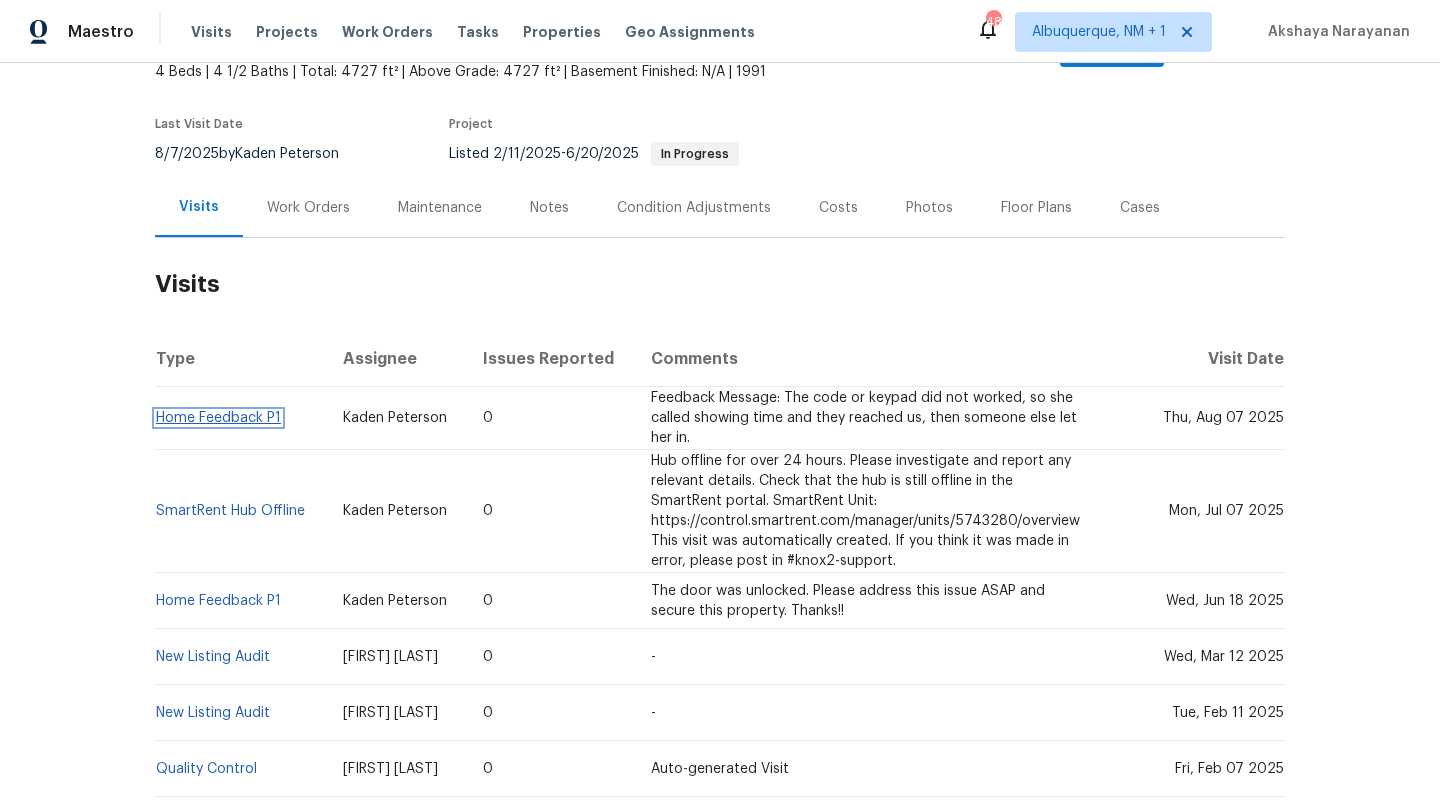 click on "Home Feedback P1" at bounding box center [218, 418] 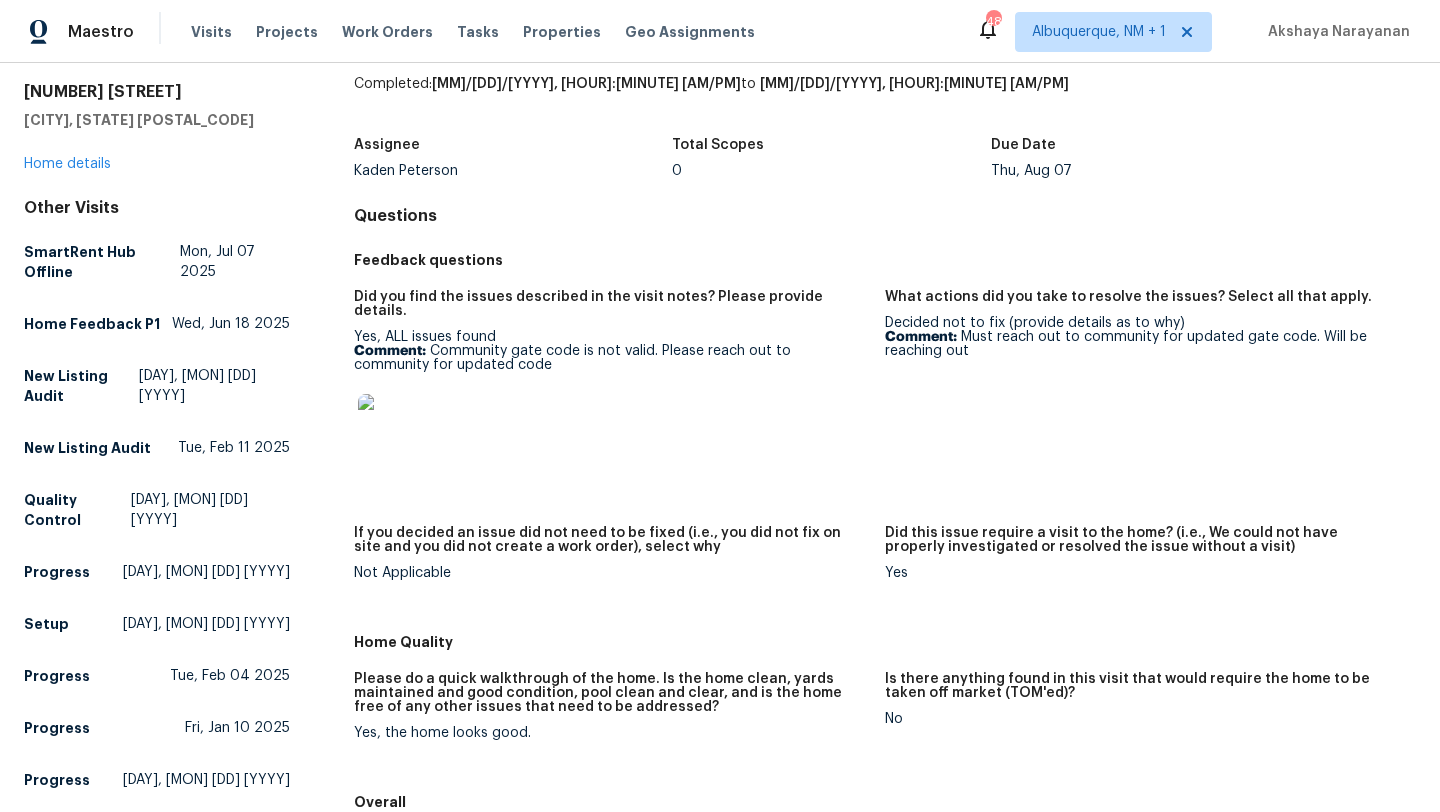 scroll, scrollTop: 0, scrollLeft: 0, axis: both 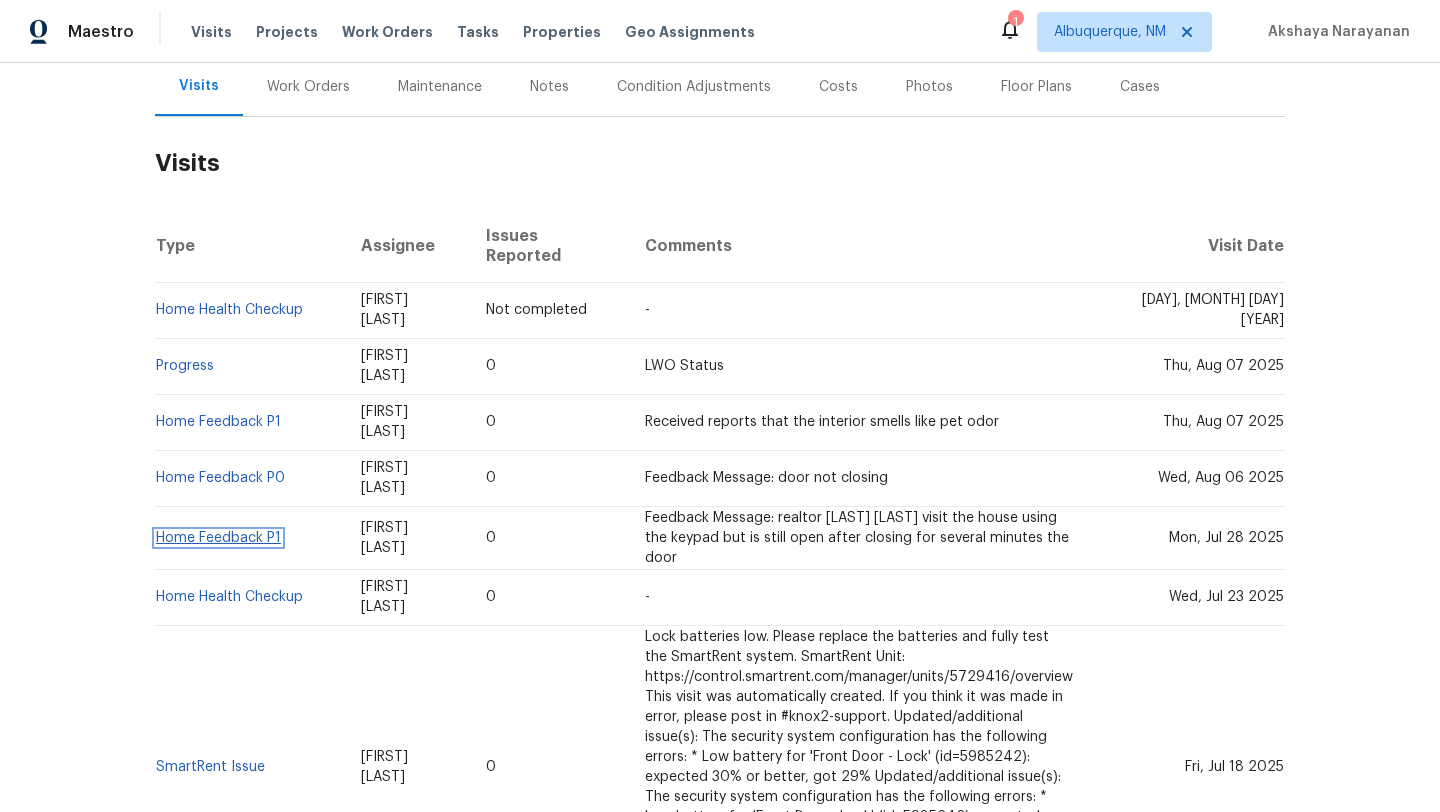 click on "Home Feedback P1" at bounding box center [218, 538] 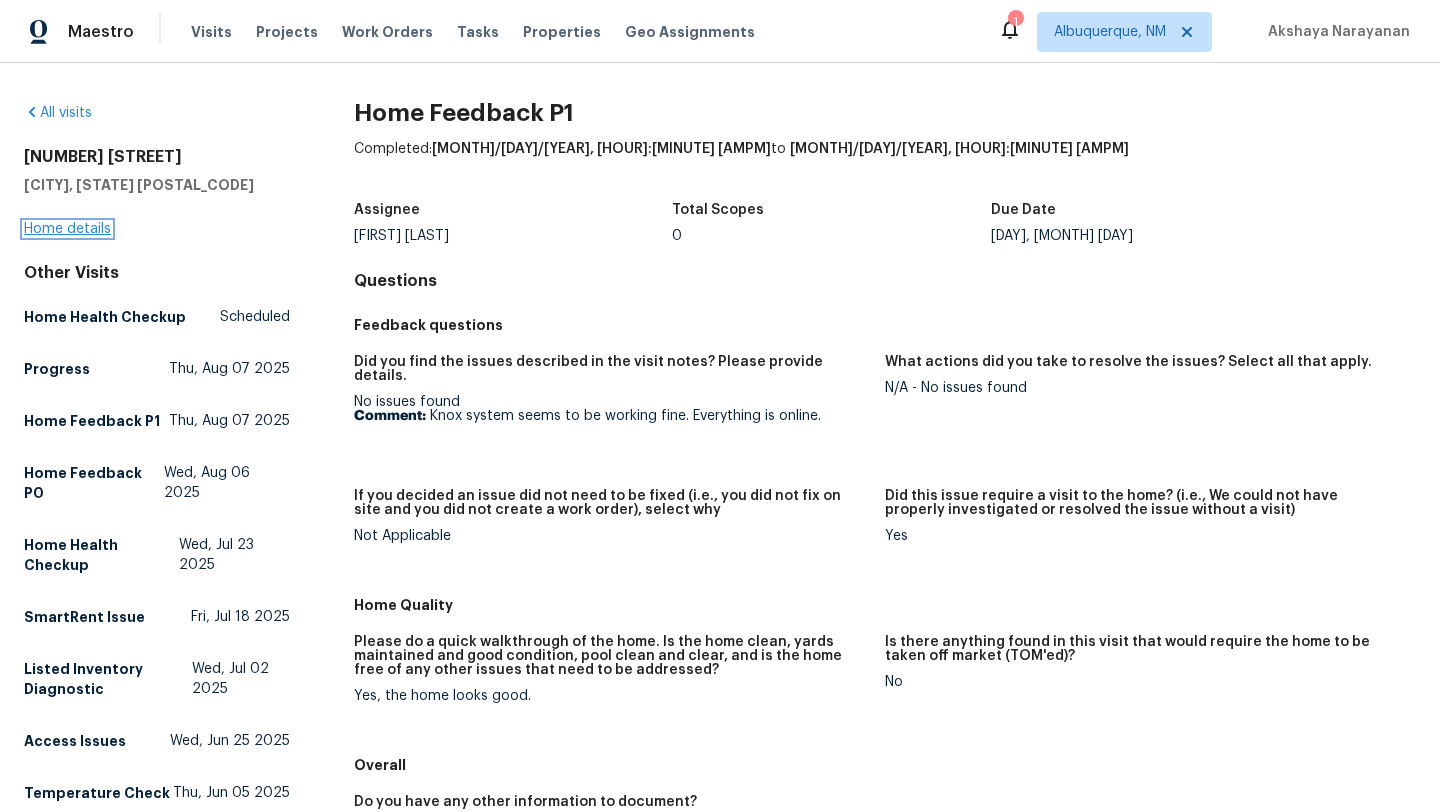 click on "Home details" at bounding box center (67, 229) 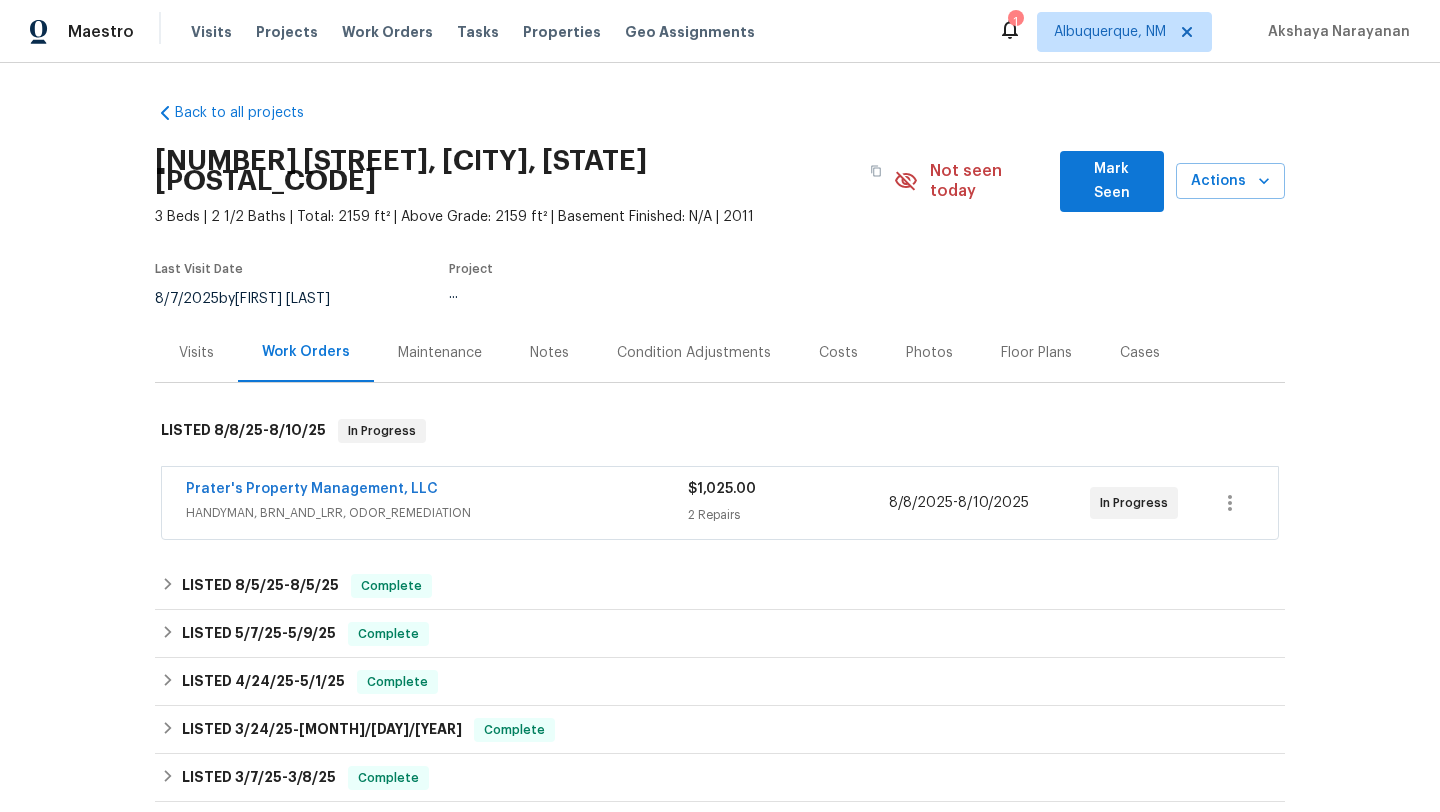 click on "HANDYMAN, BRN_AND_LRR, ODOR_REMEDIATION" at bounding box center (437, 513) 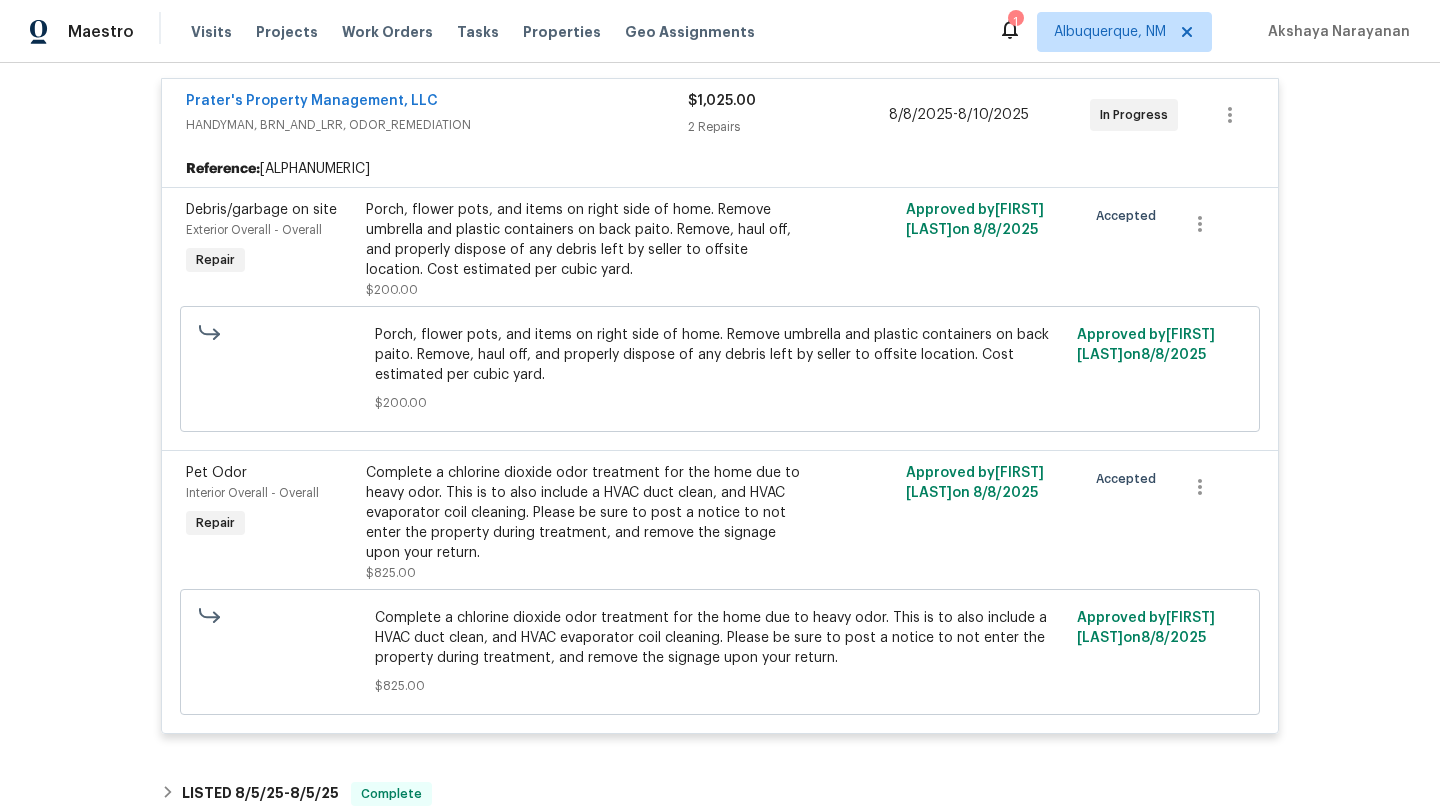 scroll, scrollTop: 351, scrollLeft: 0, axis: vertical 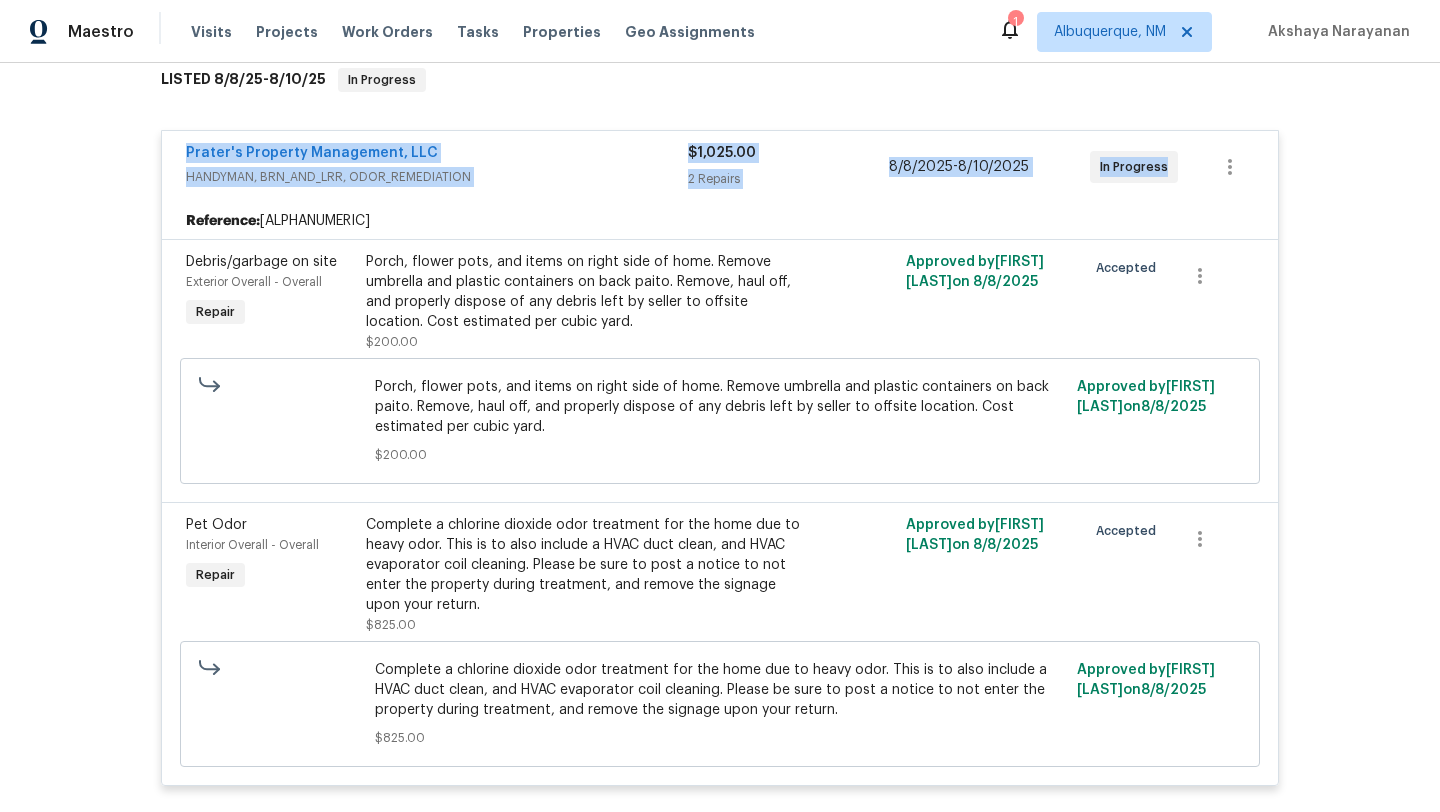 drag, startPoint x: 1167, startPoint y: 156, endPoint x: 177, endPoint y: 132, distance: 990.2909 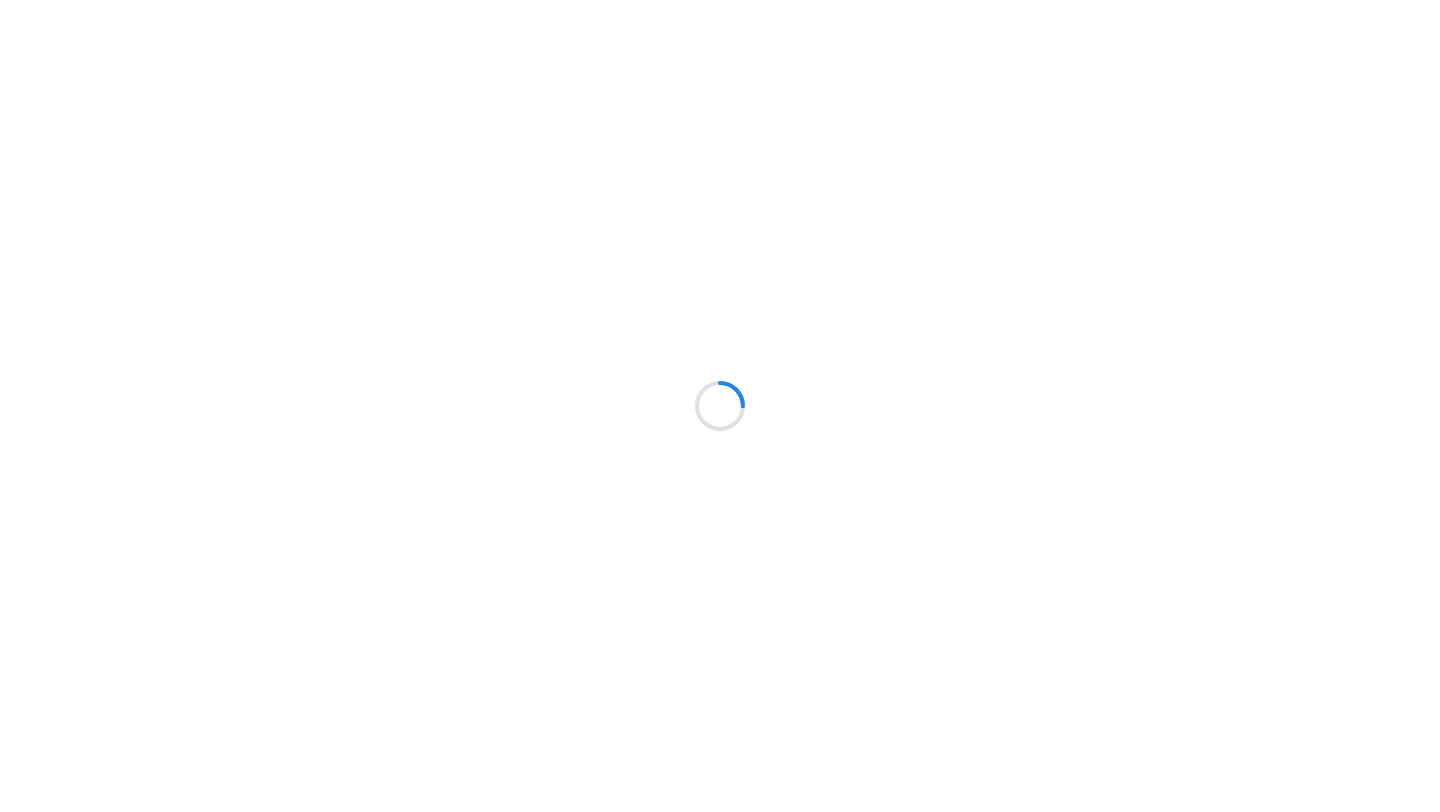 scroll, scrollTop: 0, scrollLeft: 0, axis: both 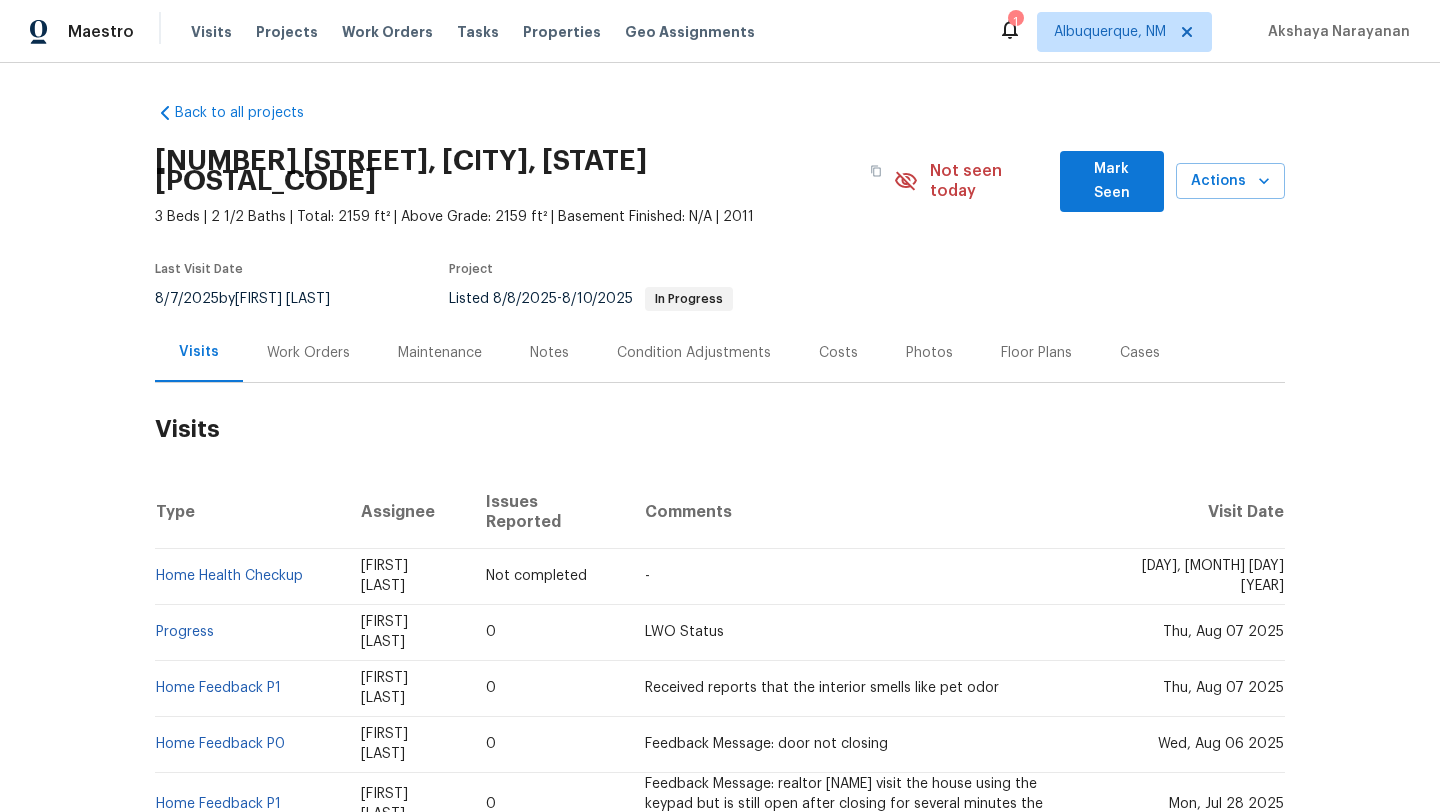 click on "Work Orders" at bounding box center (308, 353) 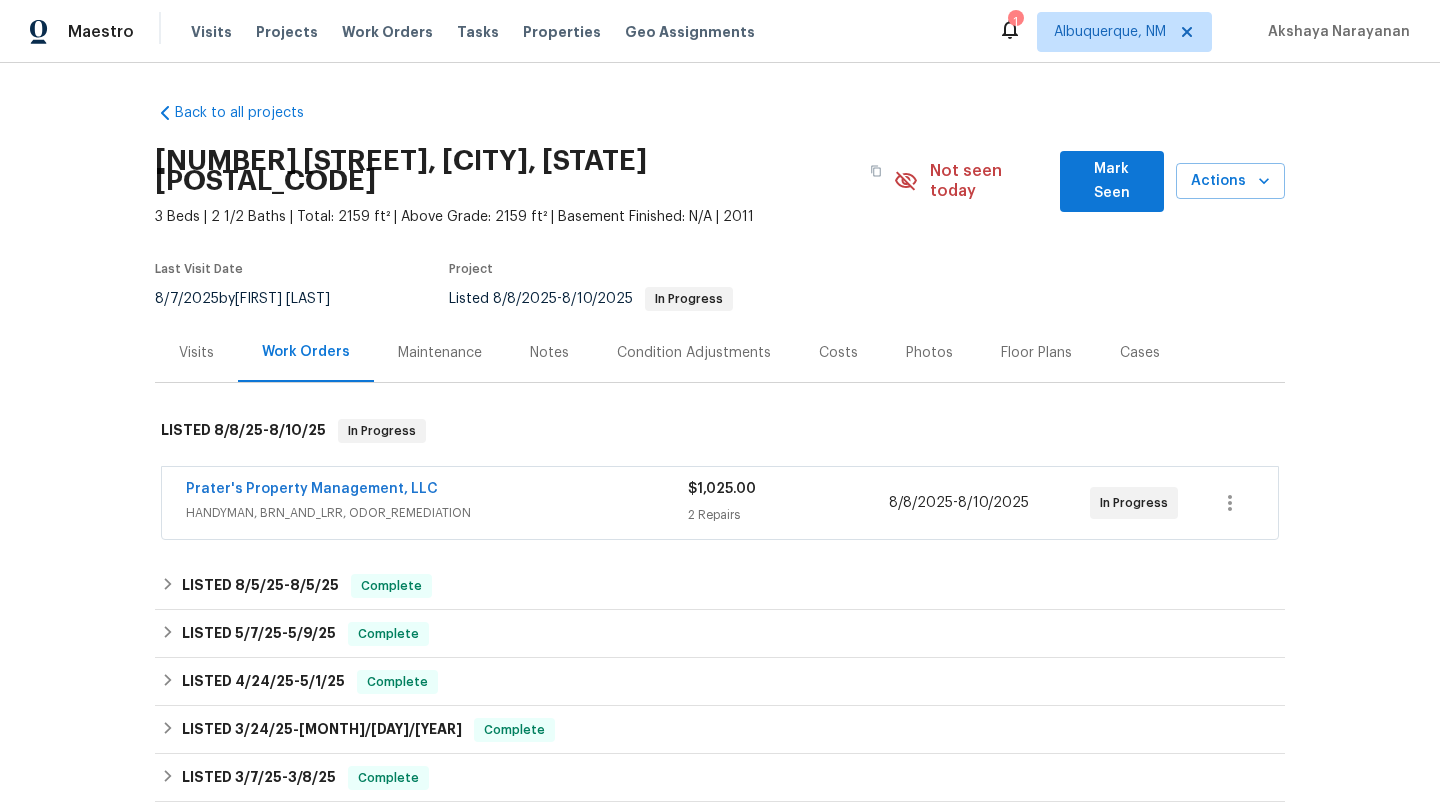 click on "Prater's Property Management, LLC" at bounding box center [437, 491] 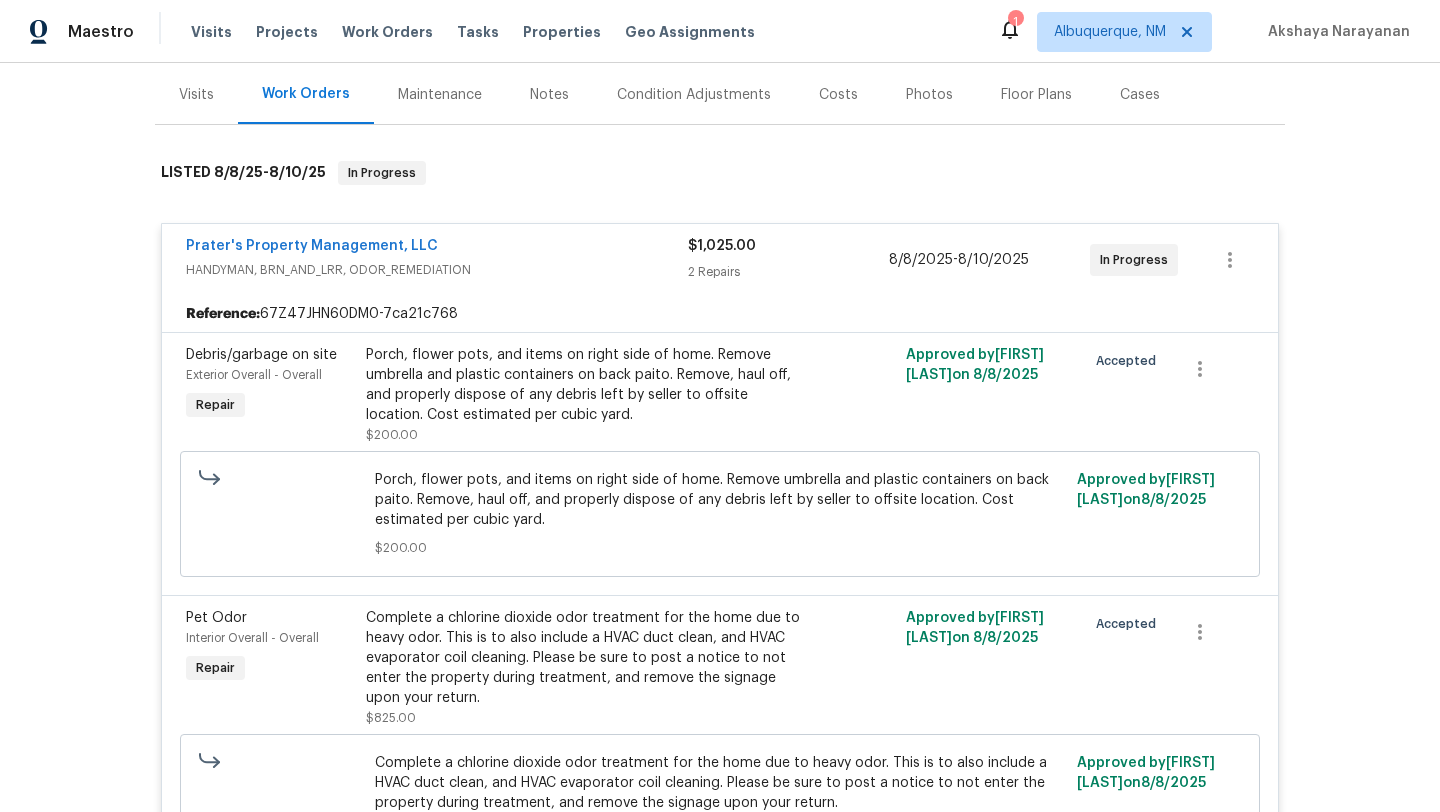 scroll, scrollTop: 303, scrollLeft: 0, axis: vertical 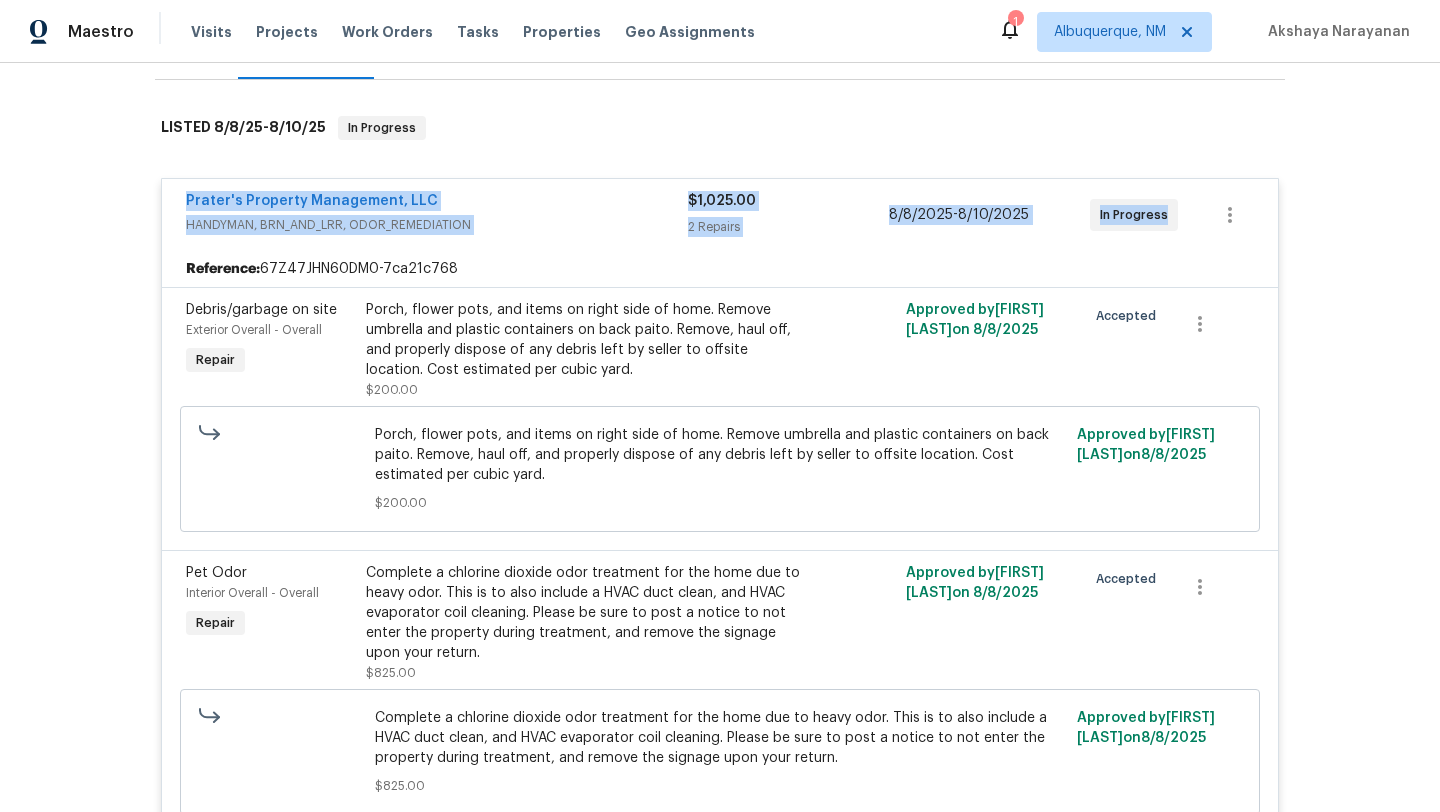 drag, startPoint x: 1003, startPoint y: 198, endPoint x: 105, endPoint y: 179, distance: 898.201 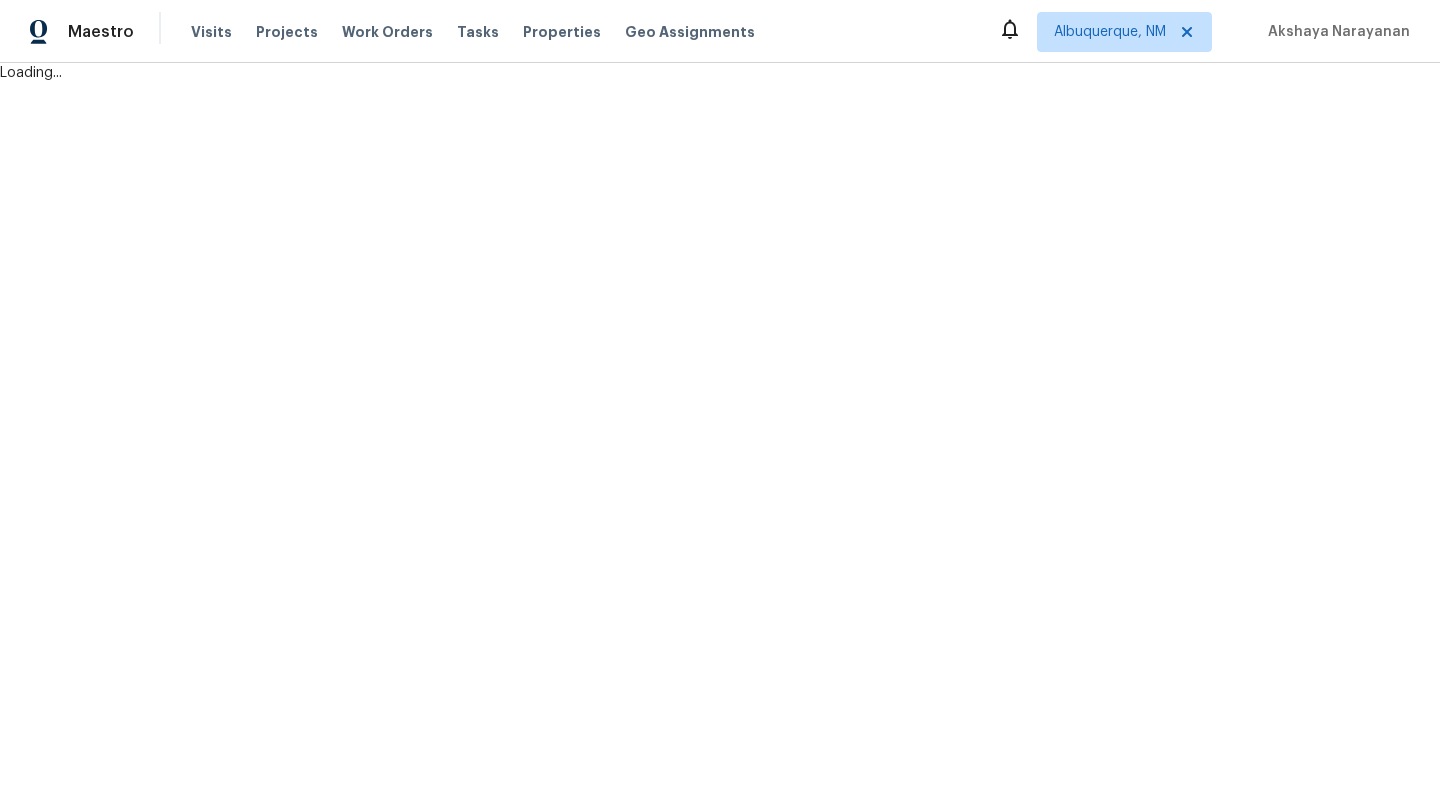 scroll, scrollTop: 0, scrollLeft: 0, axis: both 